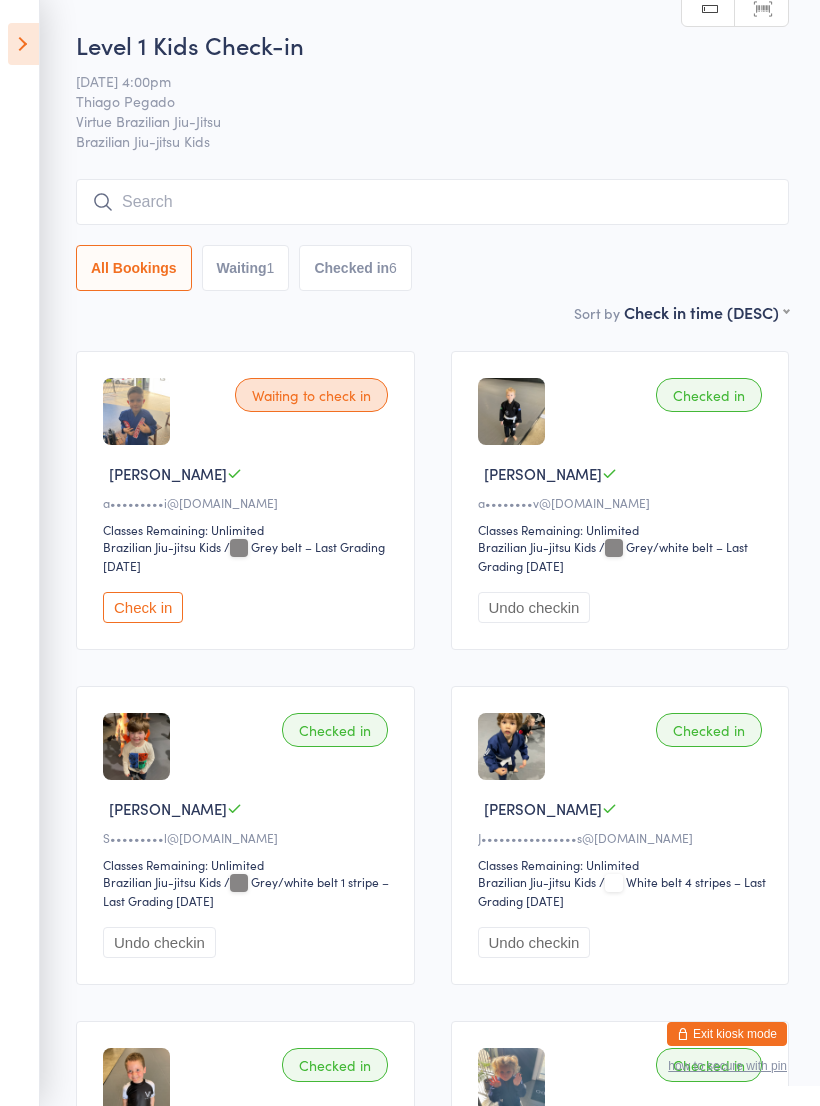 scroll, scrollTop: 1047, scrollLeft: 0, axis: vertical 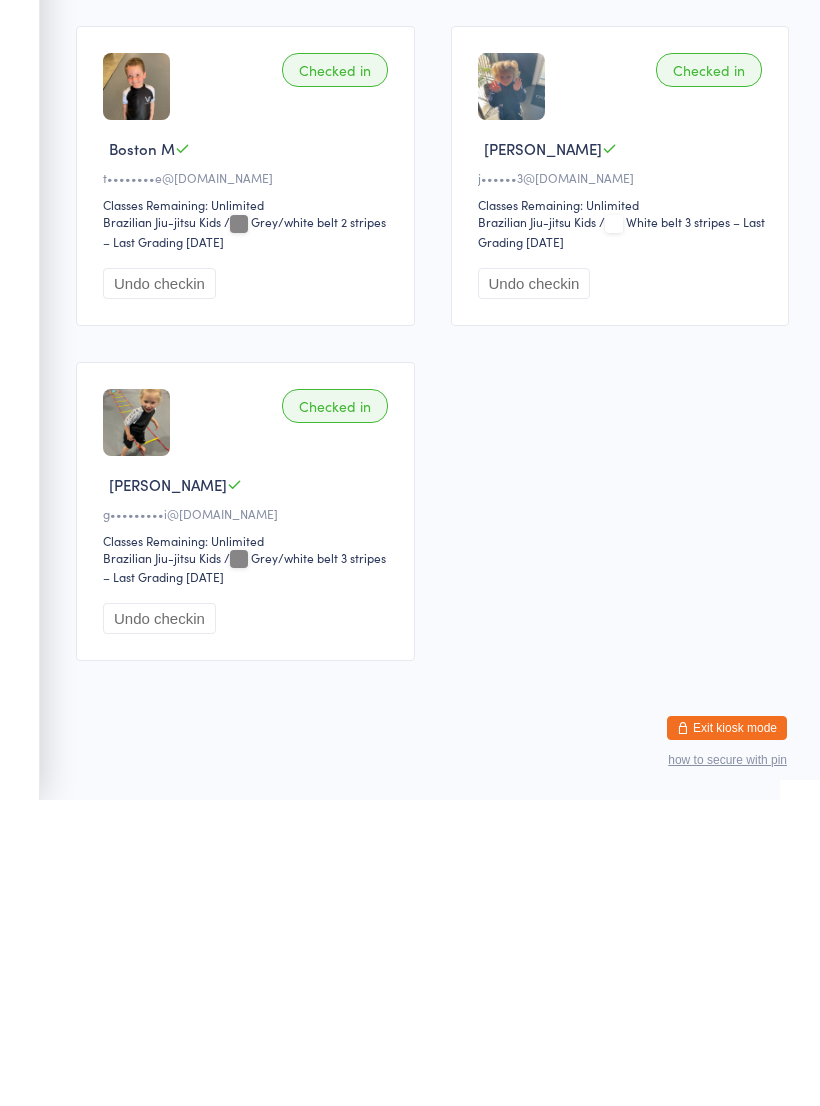 click on "Exit kiosk mode" at bounding box center (727, 1034) 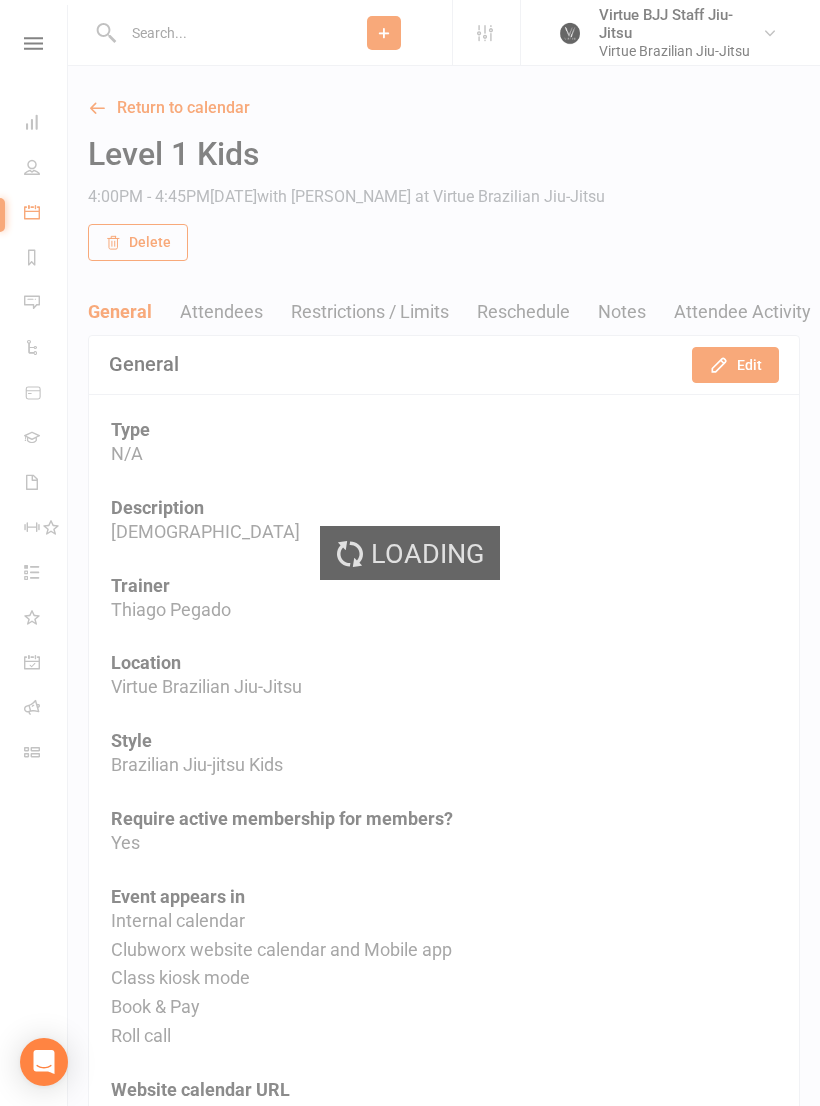 scroll, scrollTop: 0, scrollLeft: 0, axis: both 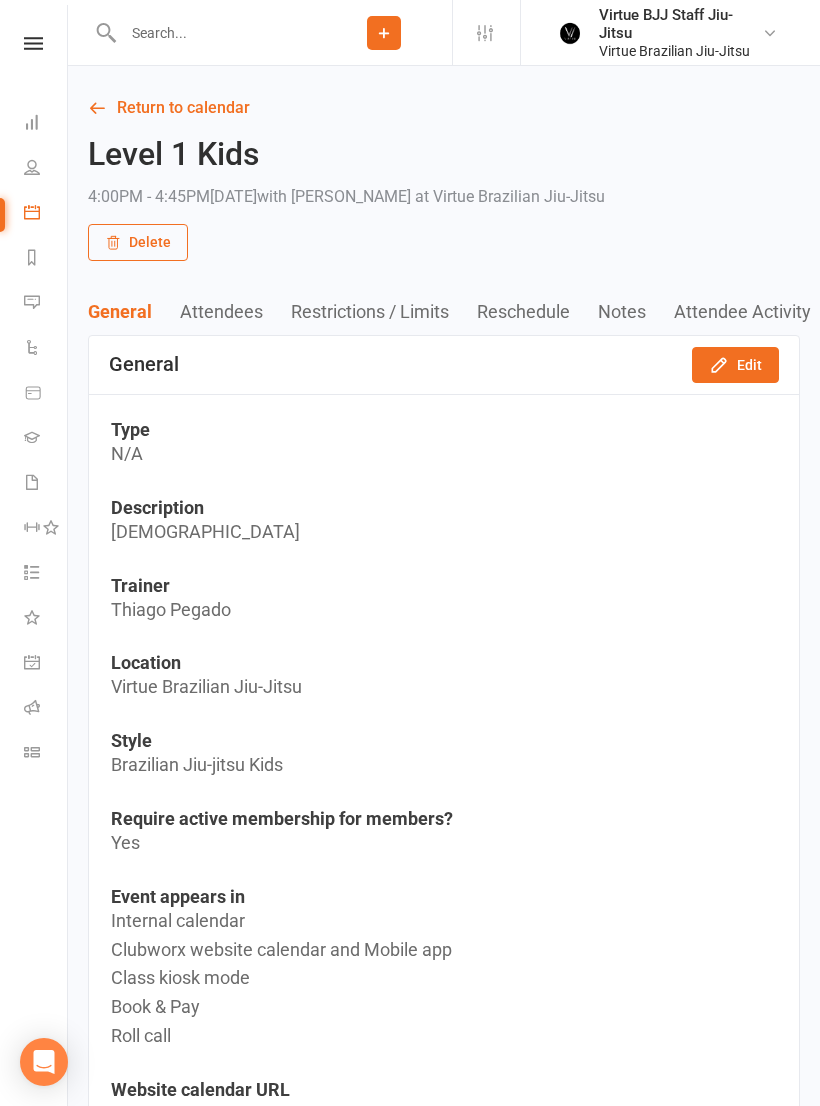 click at bounding box center (216, 33) 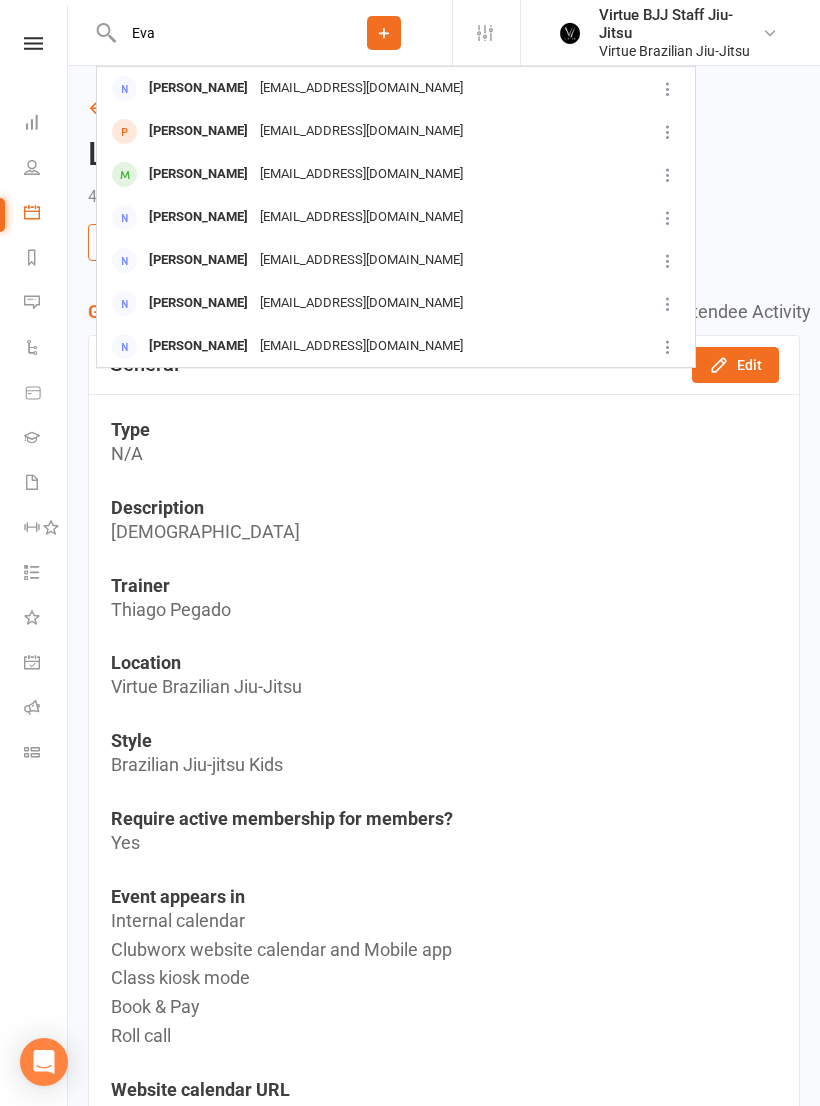 type on "Eva" 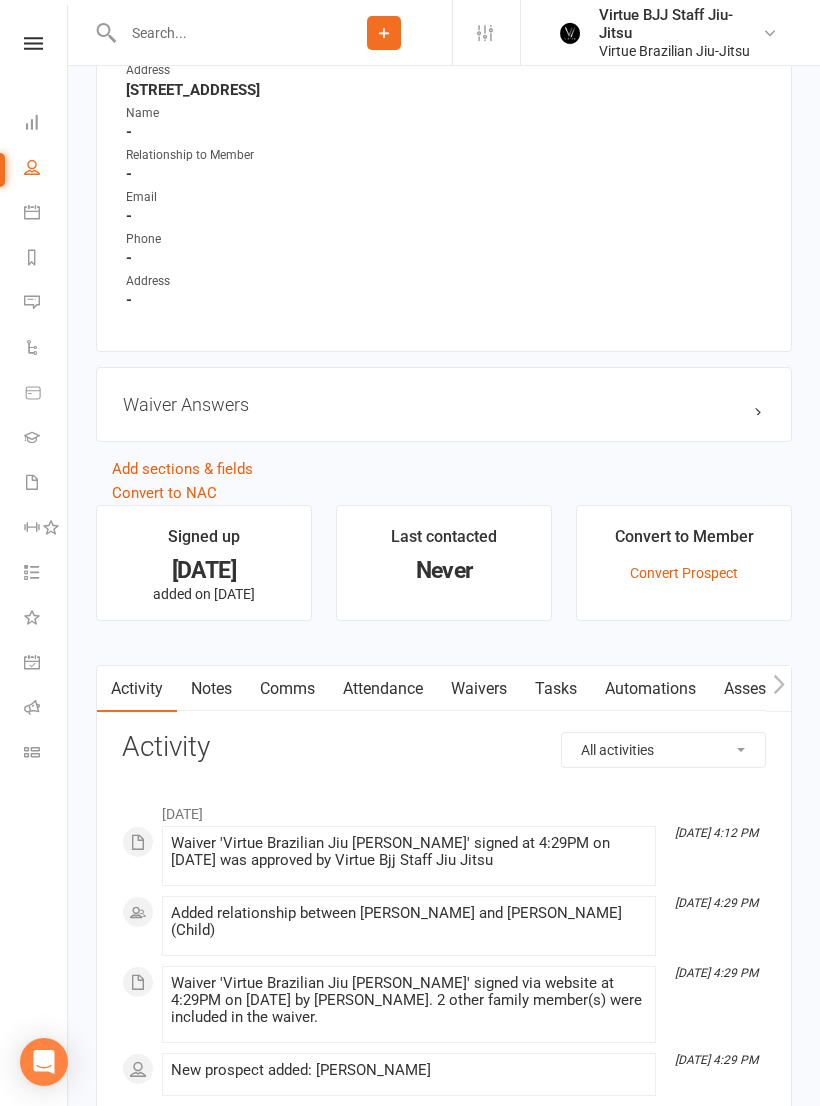 scroll, scrollTop: 1450, scrollLeft: 0, axis: vertical 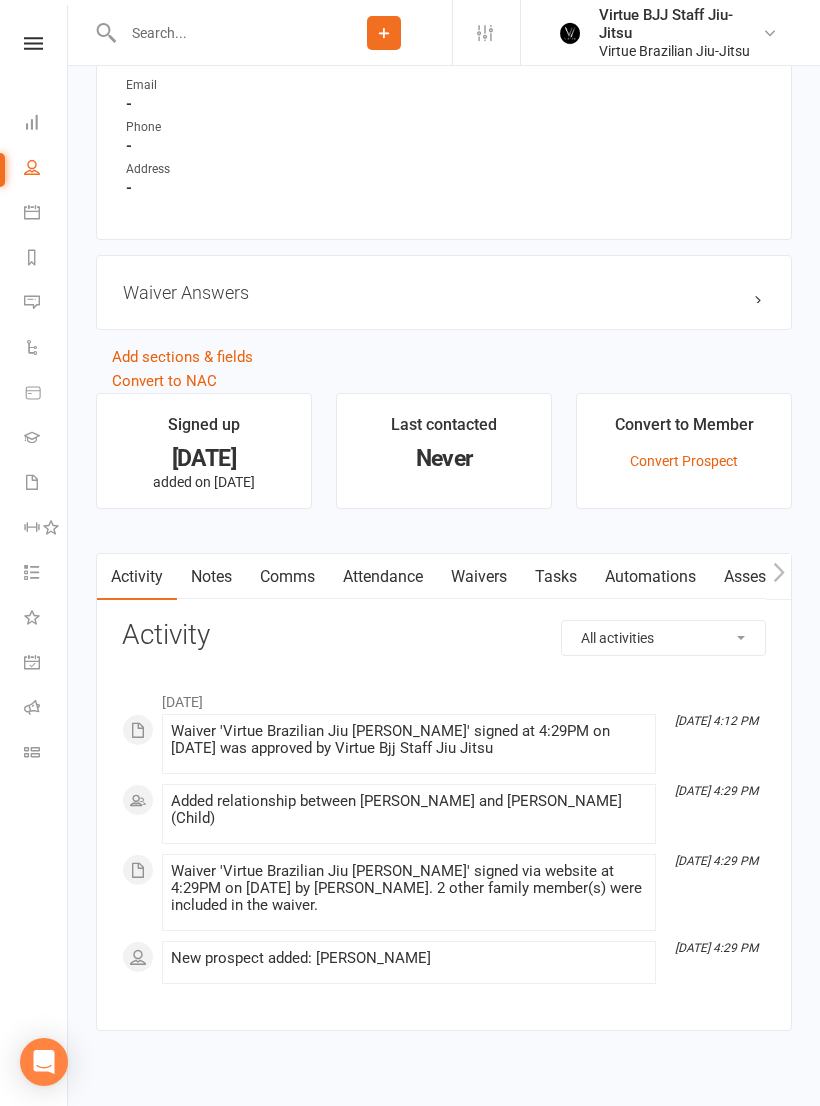 click on "Convert Prospect" at bounding box center (684, 461) 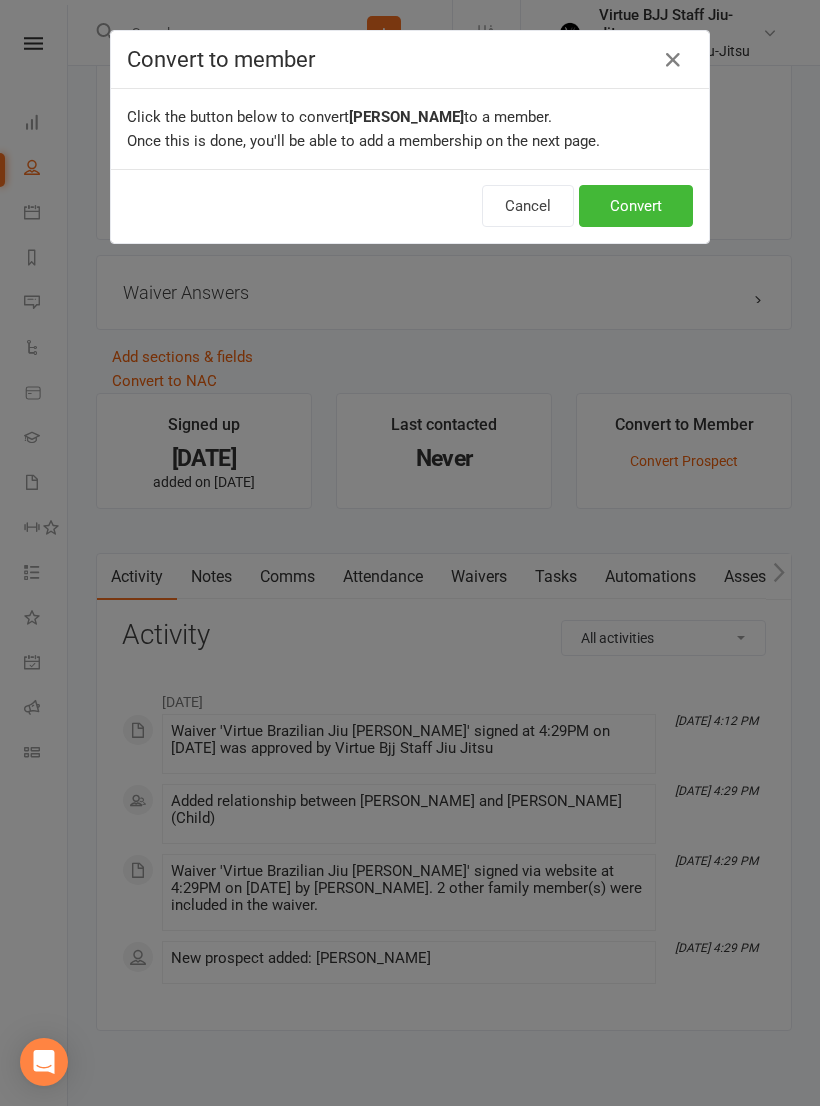 click on "Convert" at bounding box center (636, 206) 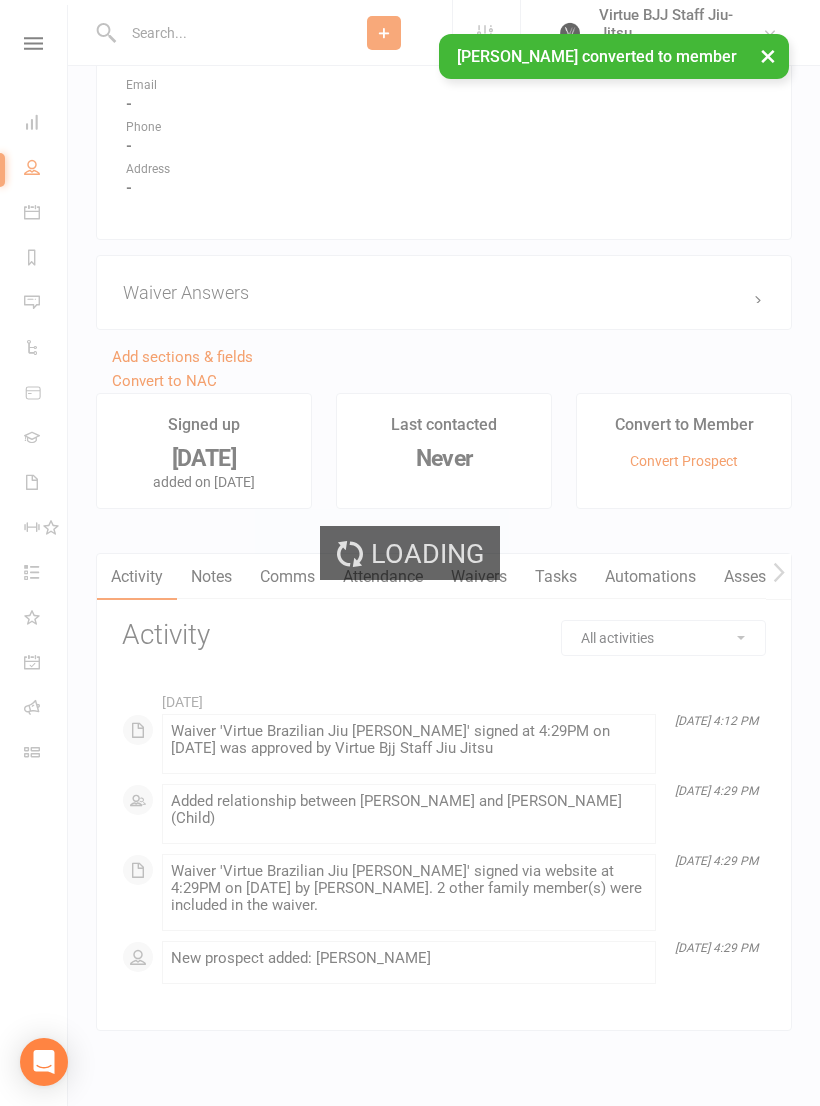 scroll, scrollTop: 0, scrollLeft: 0, axis: both 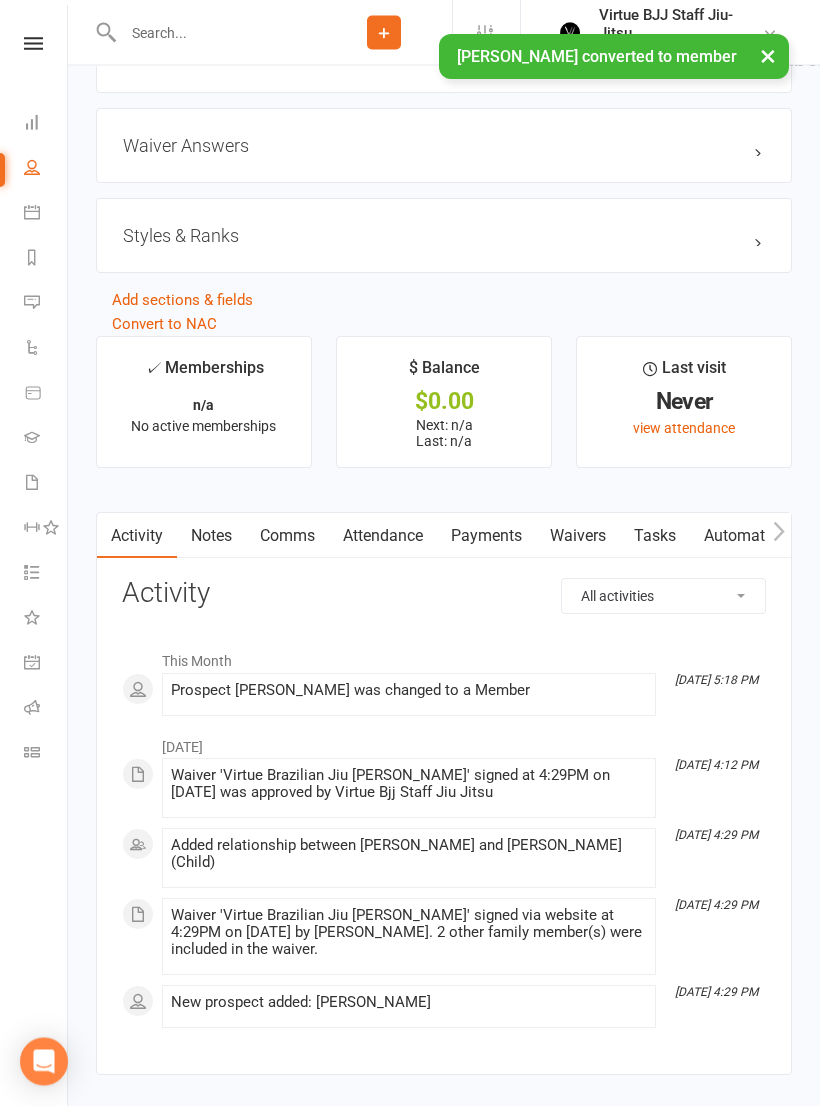 click on "Waivers" at bounding box center (578, 537) 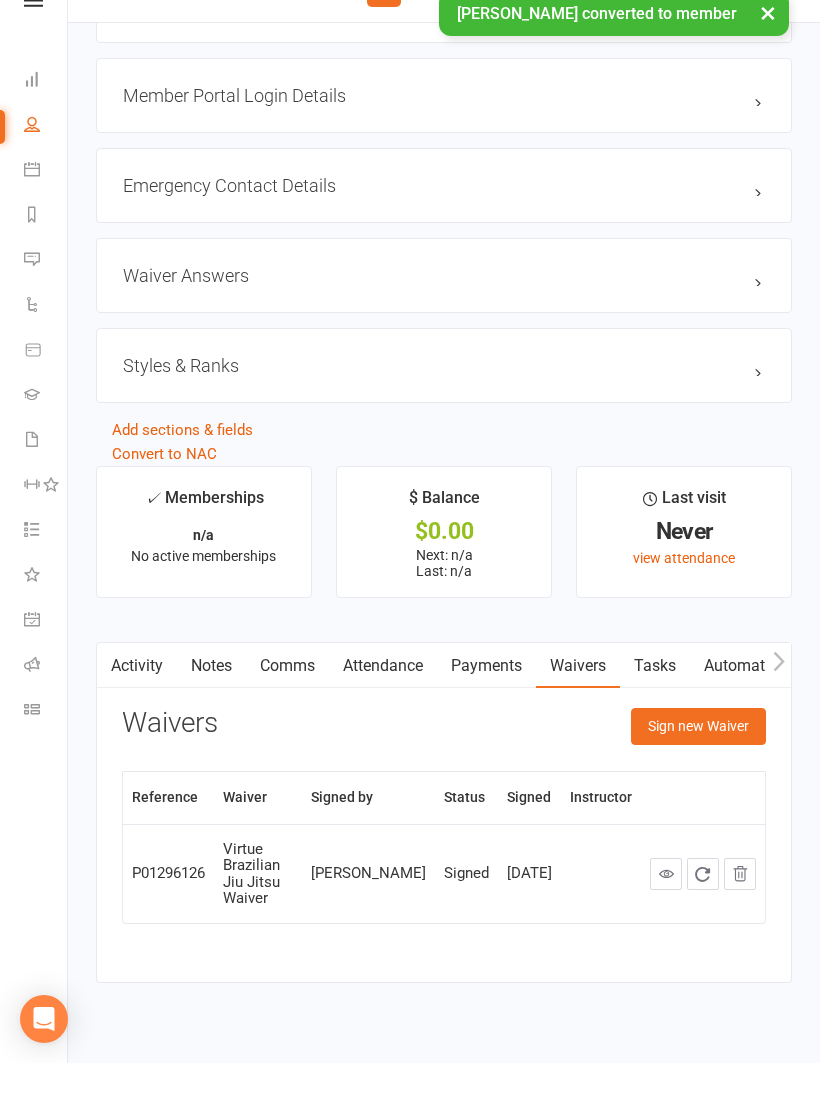 scroll, scrollTop: 1412, scrollLeft: 0, axis: vertical 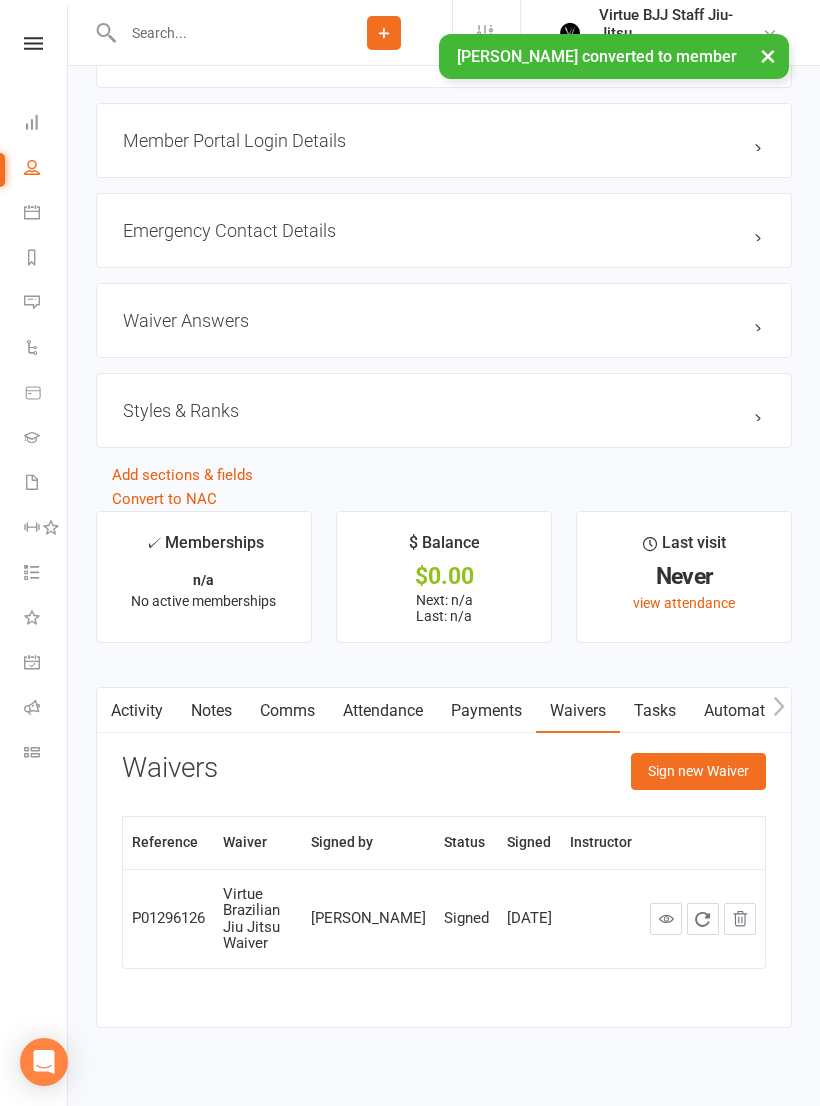 click on "Sign new Waiver" at bounding box center [698, 771] 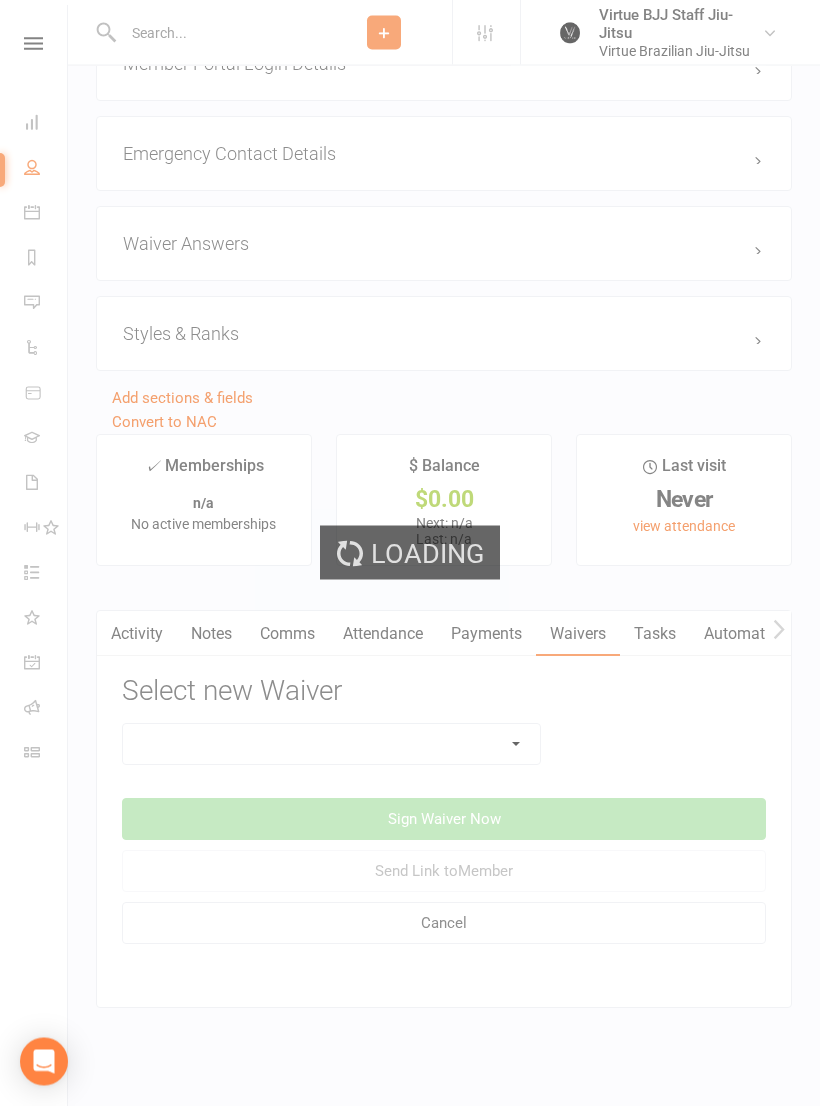 scroll, scrollTop: 1489, scrollLeft: 0, axis: vertical 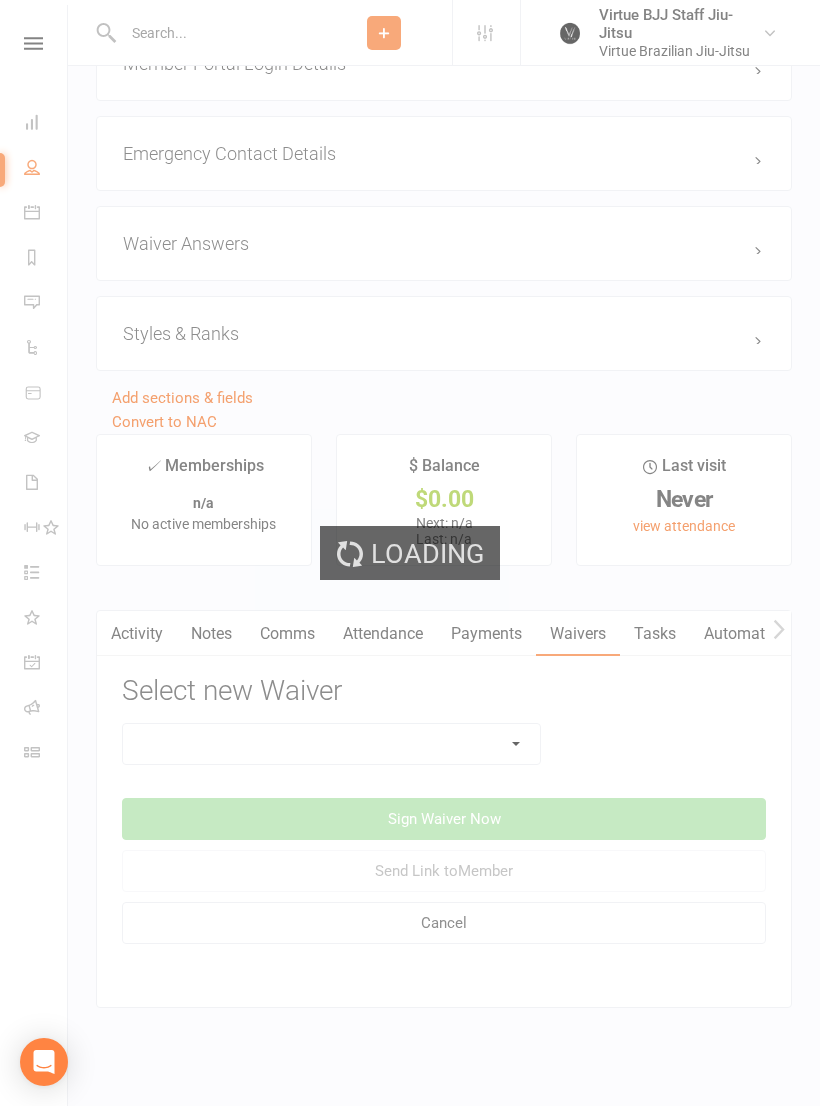 click at bounding box center [331, 744] 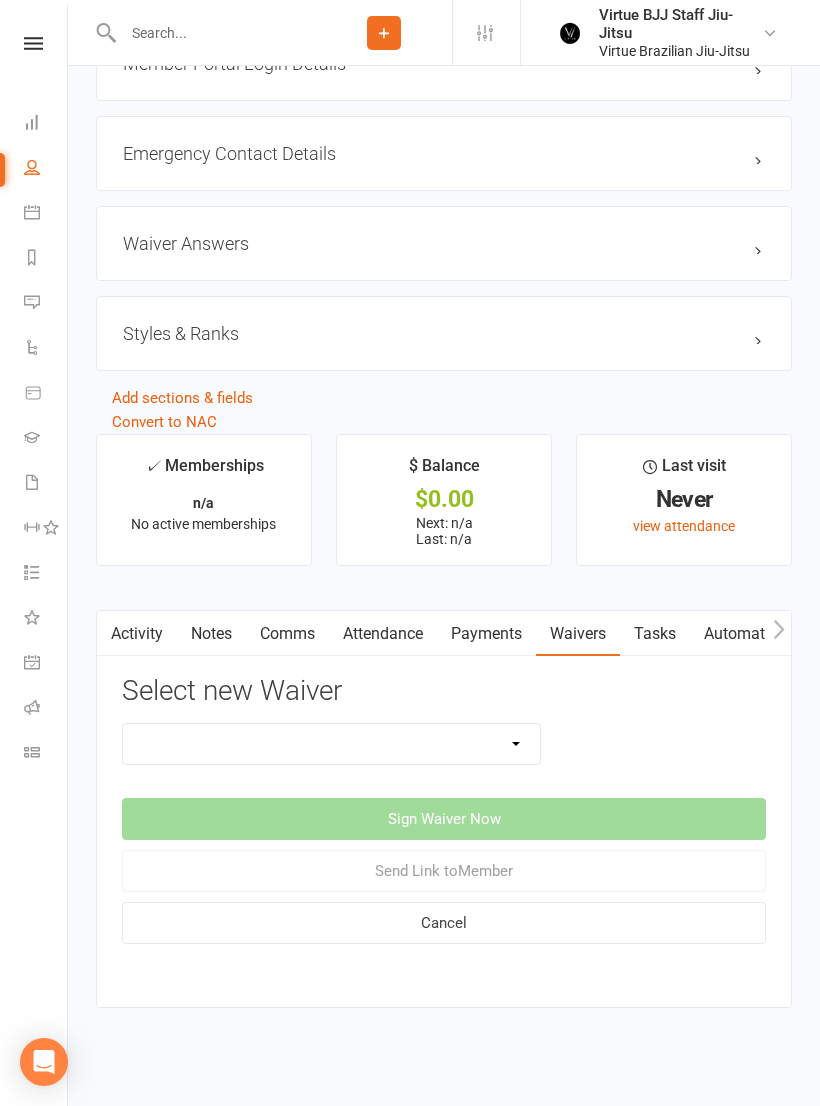 select on "3408" 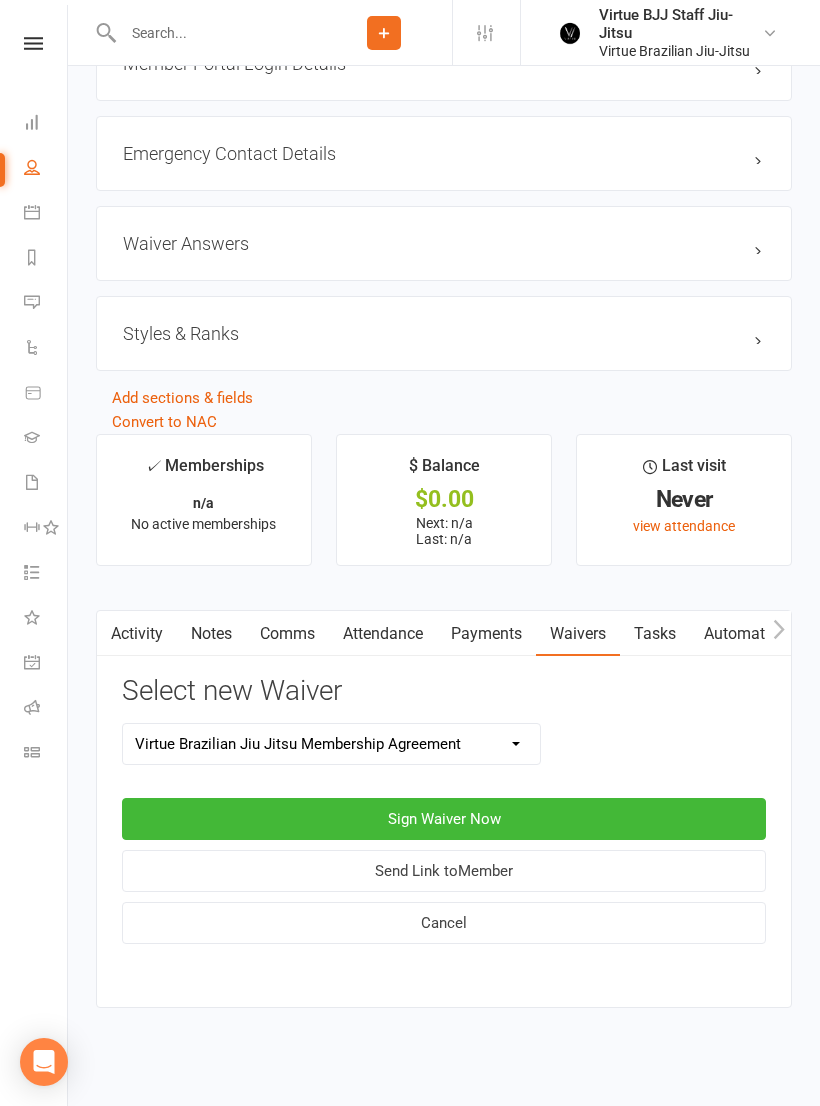 click on "Sign Waiver Now" at bounding box center [444, 819] 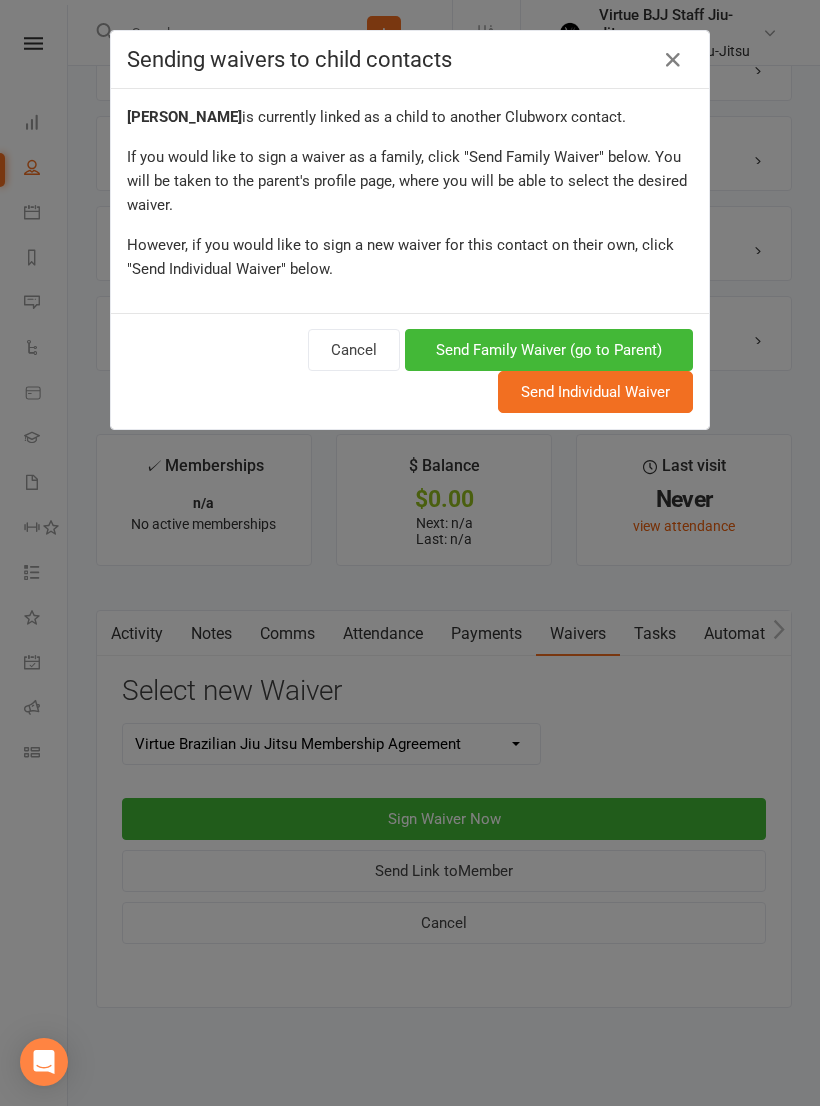 click on "Send Family Waiver (go to Parent)" at bounding box center [549, 350] 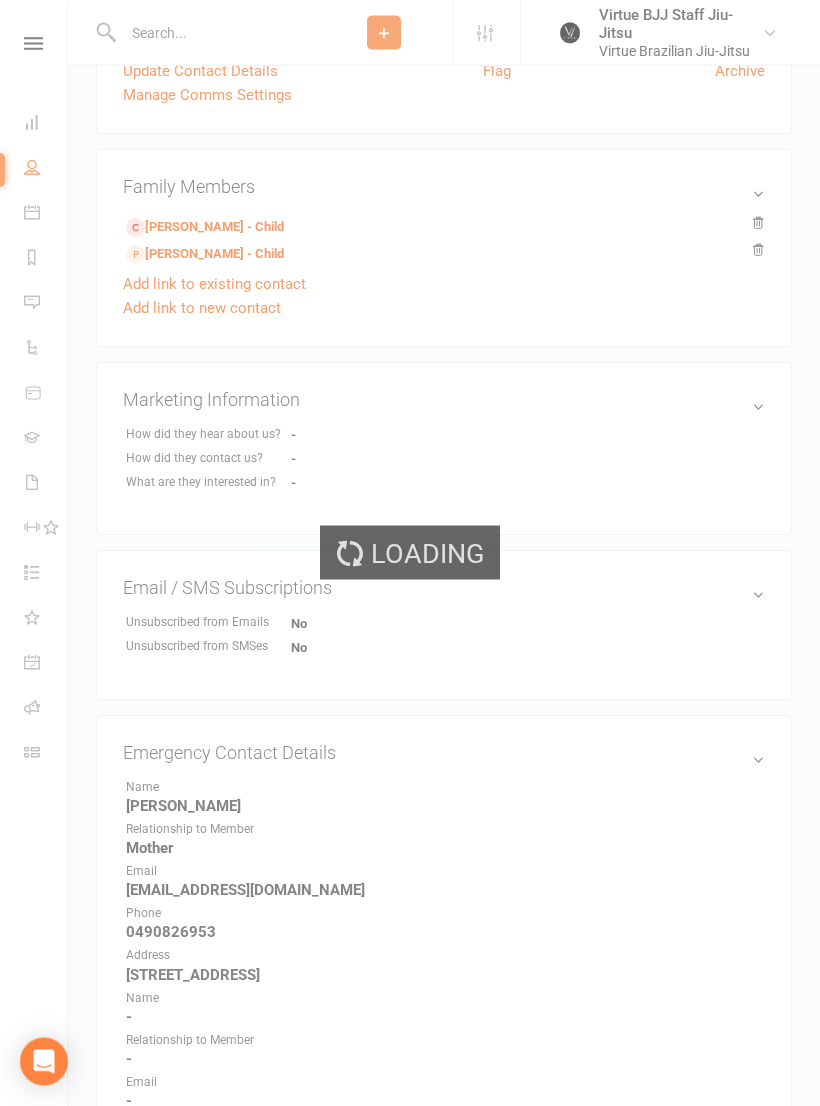 scroll, scrollTop: 1388, scrollLeft: 0, axis: vertical 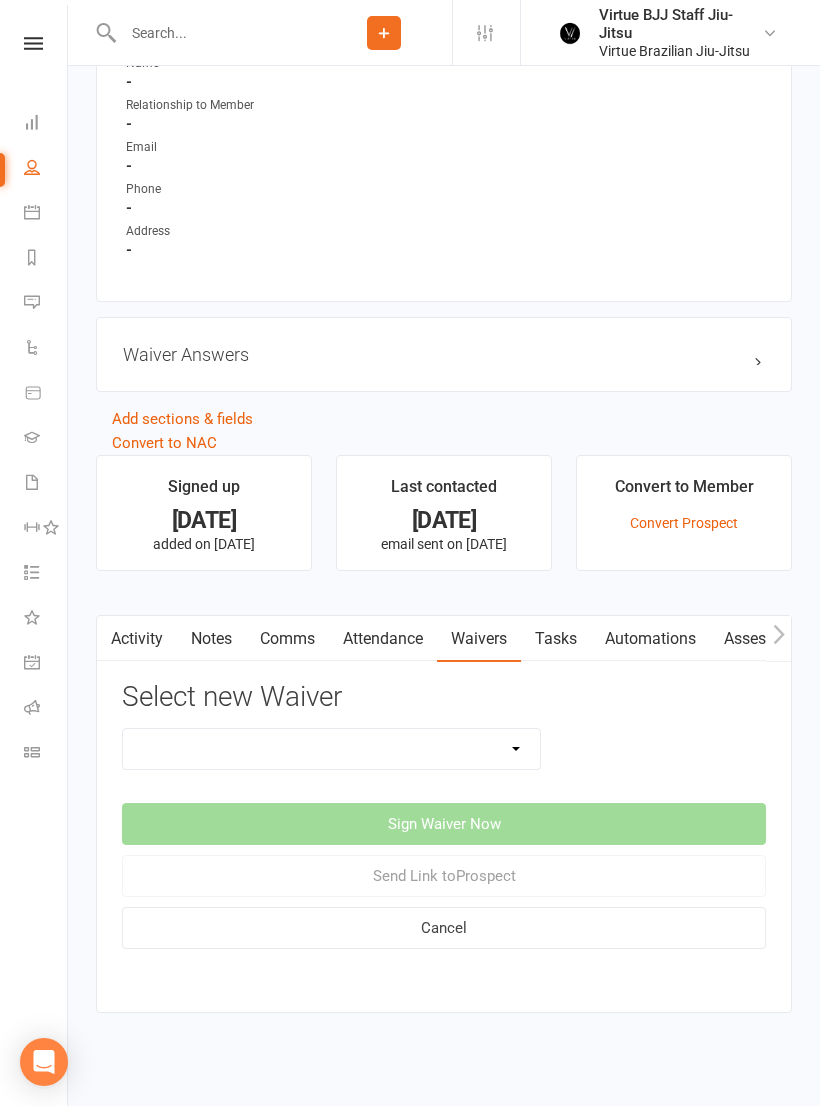 click on "Incident Report Online Booking Virtue Brazilian Jiu Jitsu Waiver Payment Details Update Virtue Brazilian Jiu Jitsu Membership Agreement Virtue Brazilian Jiu Jitsu Membership Agreement Cash Payments Virtue Brazilian Jiu Jitsu Waiver Visitors Pass Agreement" at bounding box center (331, 749) 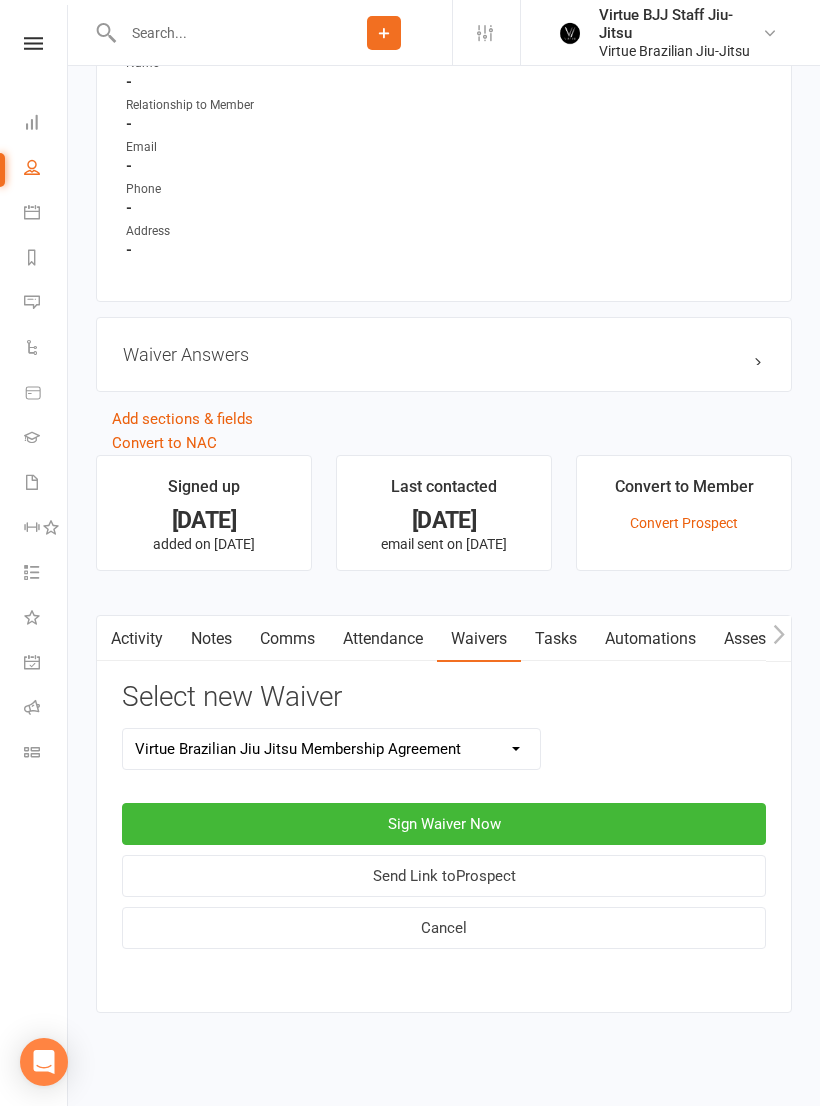 click on "Sign Waiver Now" at bounding box center (444, 824) 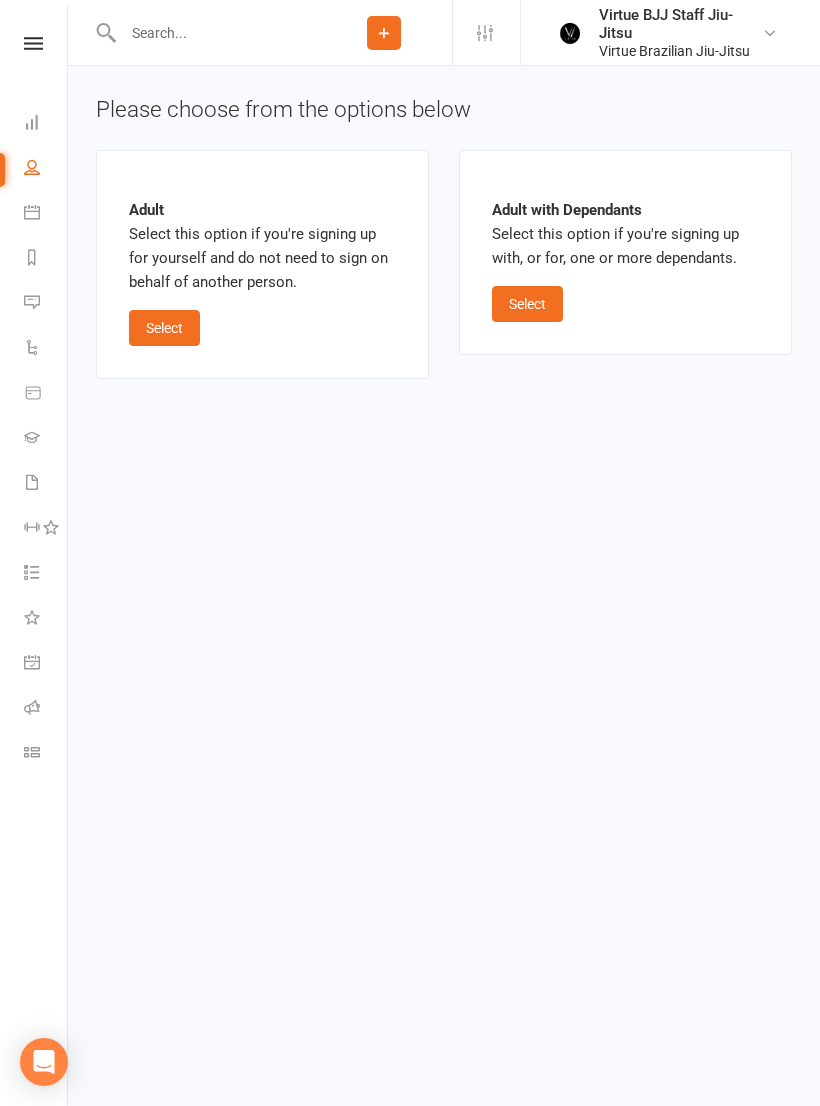 scroll, scrollTop: 0, scrollLeft: 0, axis: both 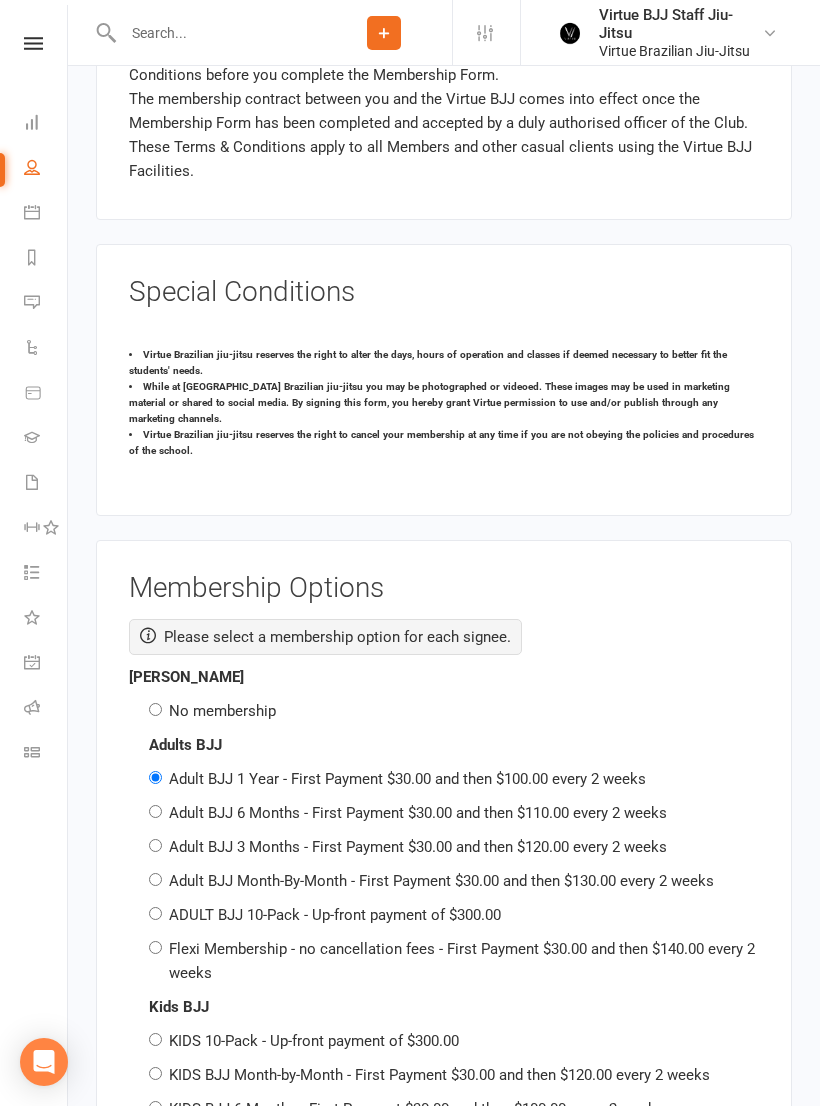 click on "No membership" at bounding box center (222, 711) 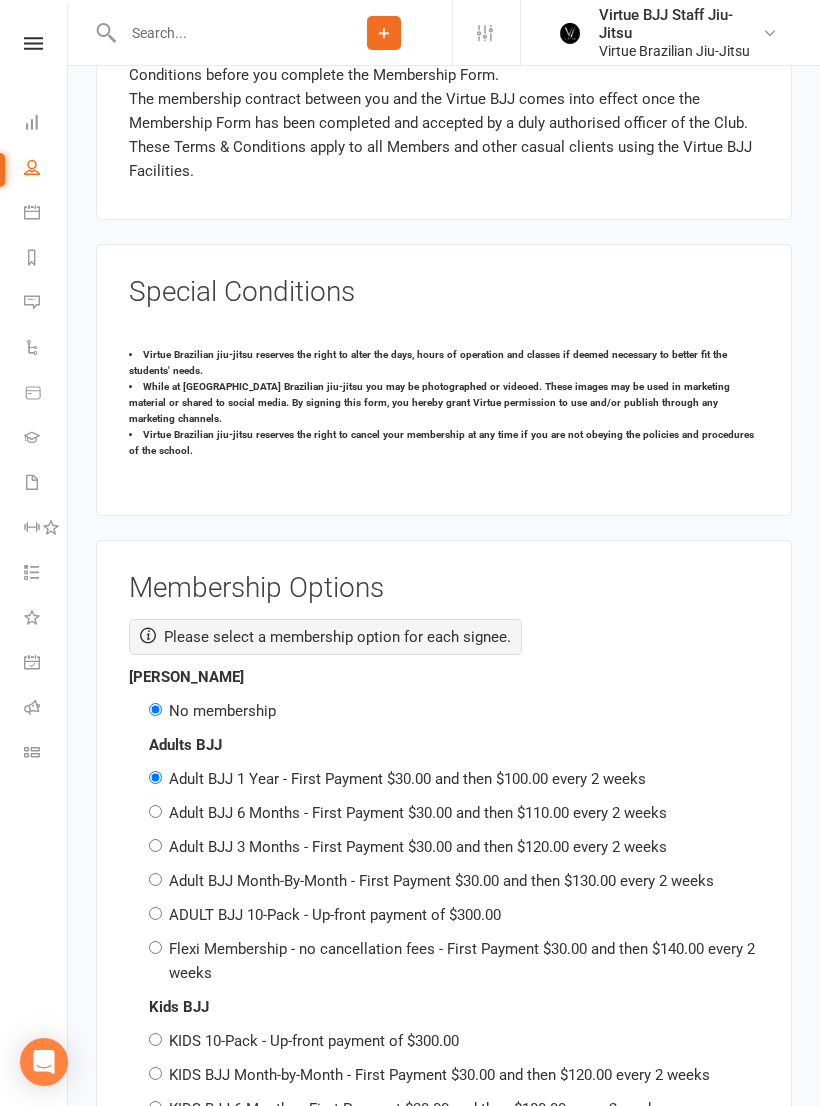 radio on "false" 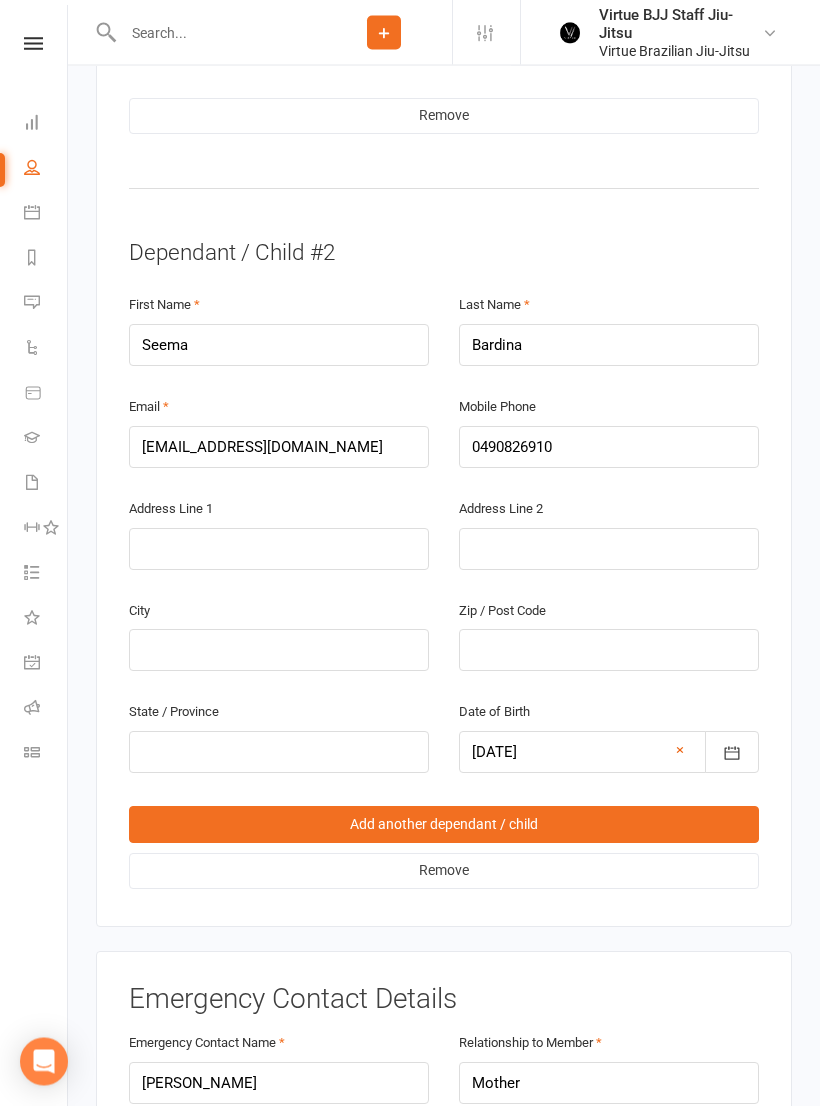 scroll, scrollTop: 2351, scrollLeft: 0, axis: vertical 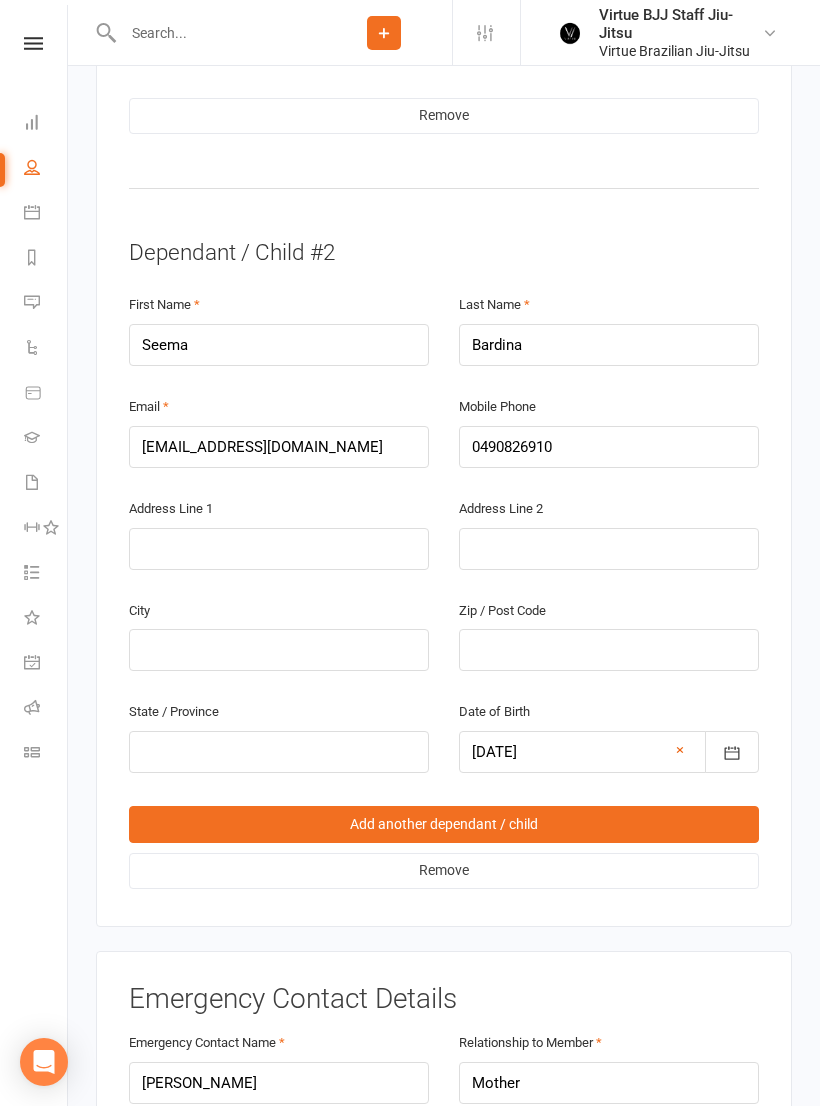click on "Remove" at bounding box center (444, 871) 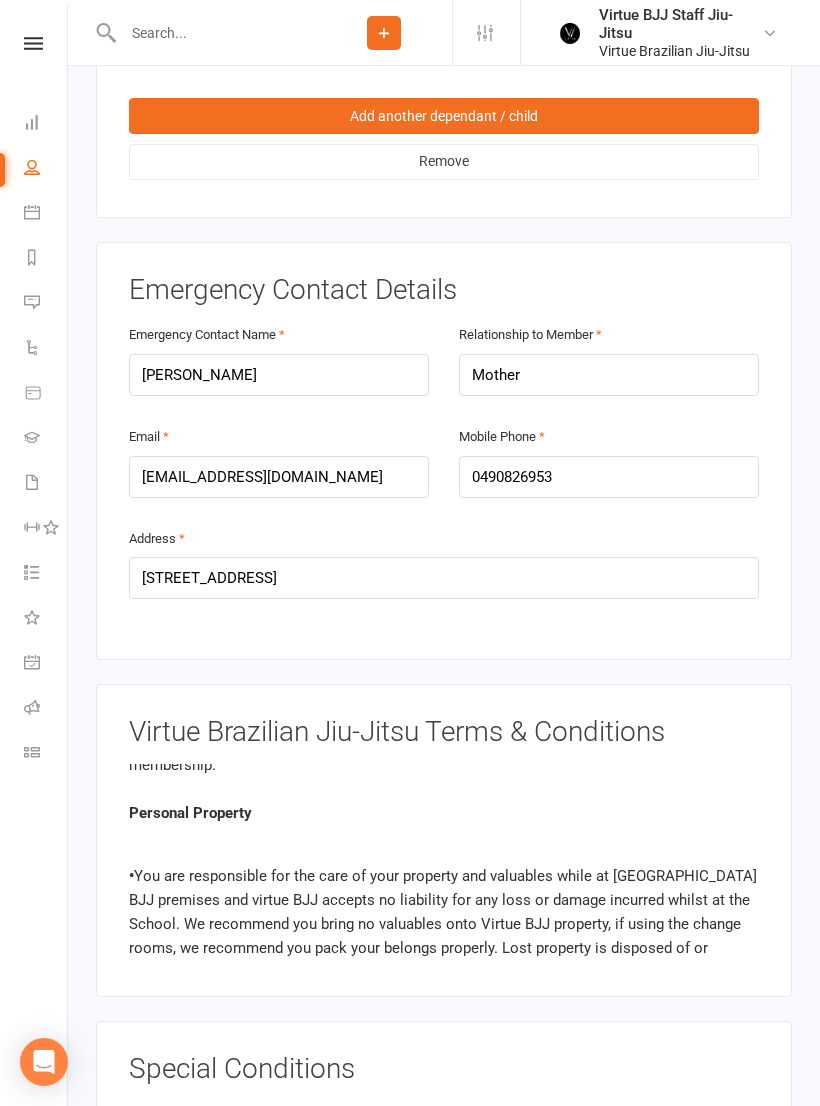 scroll, scrollTop: 3702, scrollLeft: 0, axis: vertical 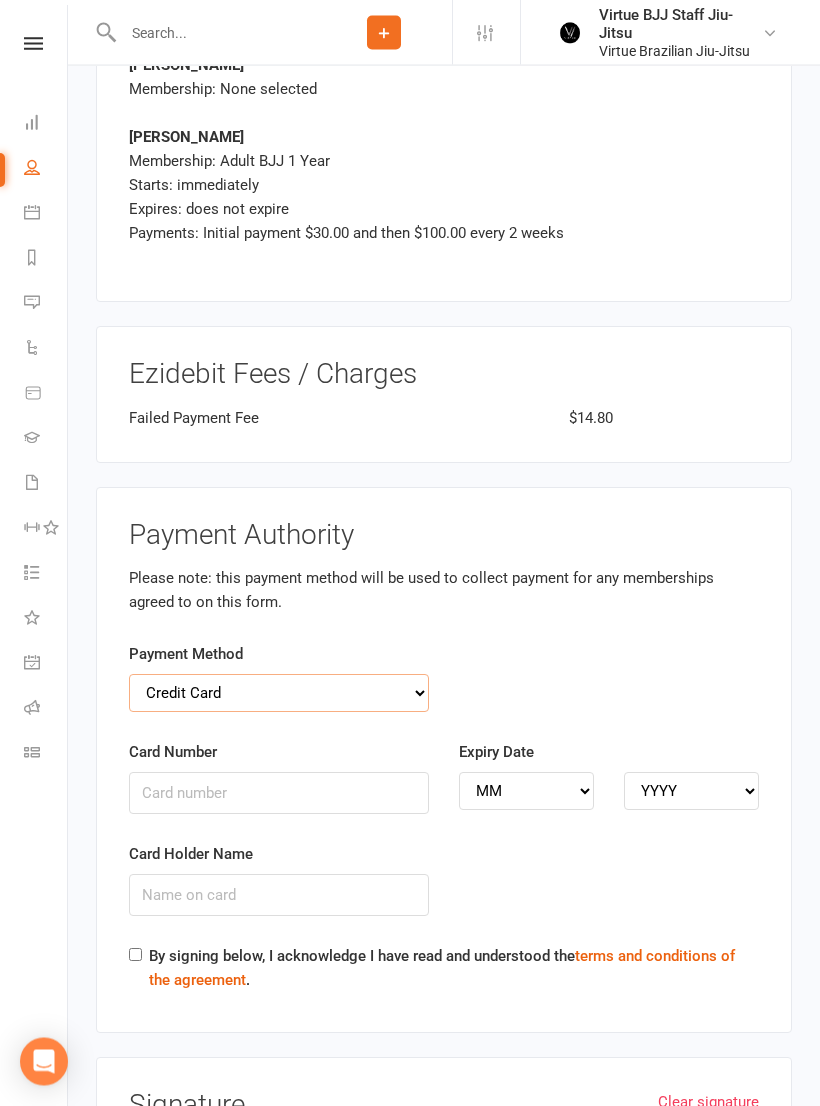click on "Credit Card Bank Account" at bounding box center [279, 694] 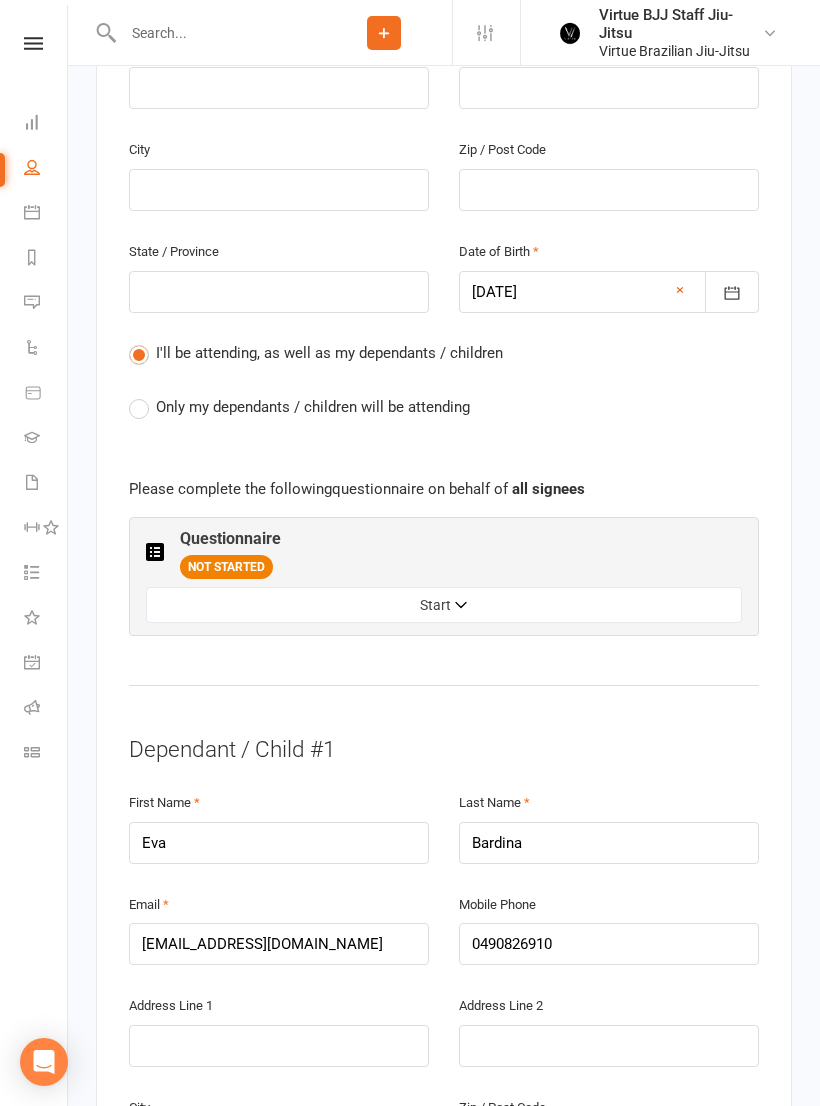 click 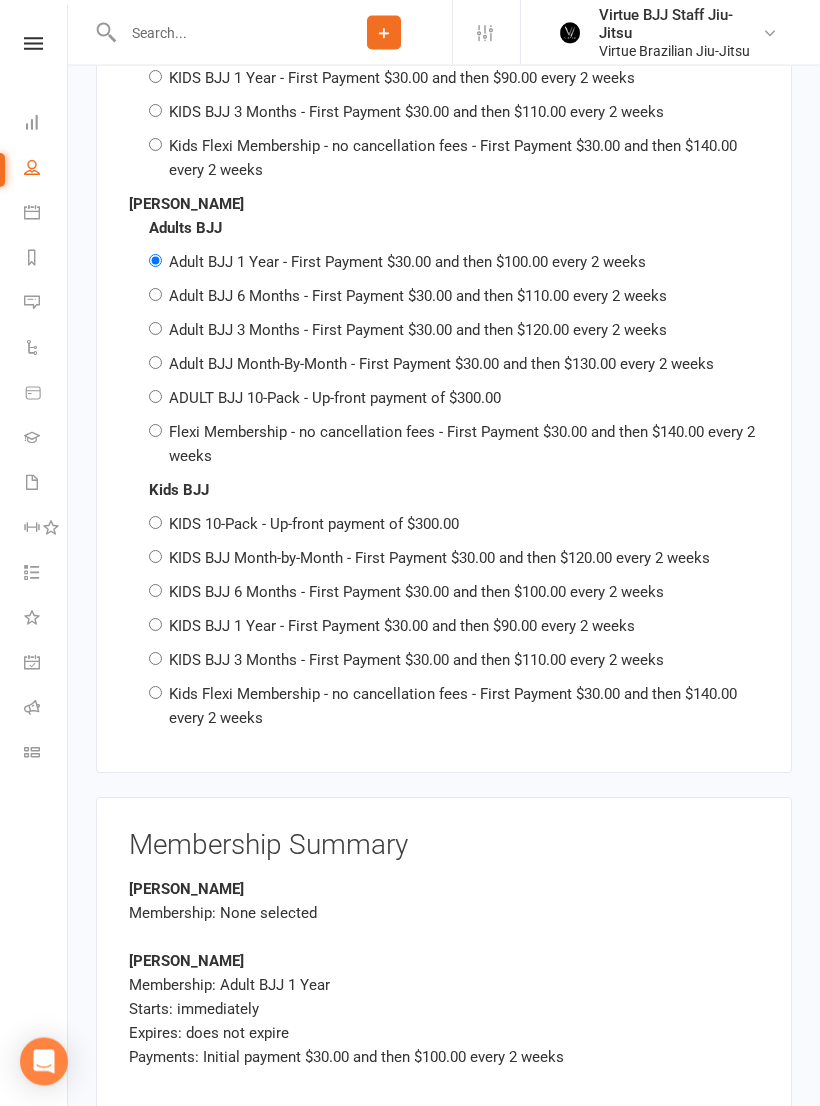 scroll, scrollTop: 4347, scrollLeft: 0, axis: vertical 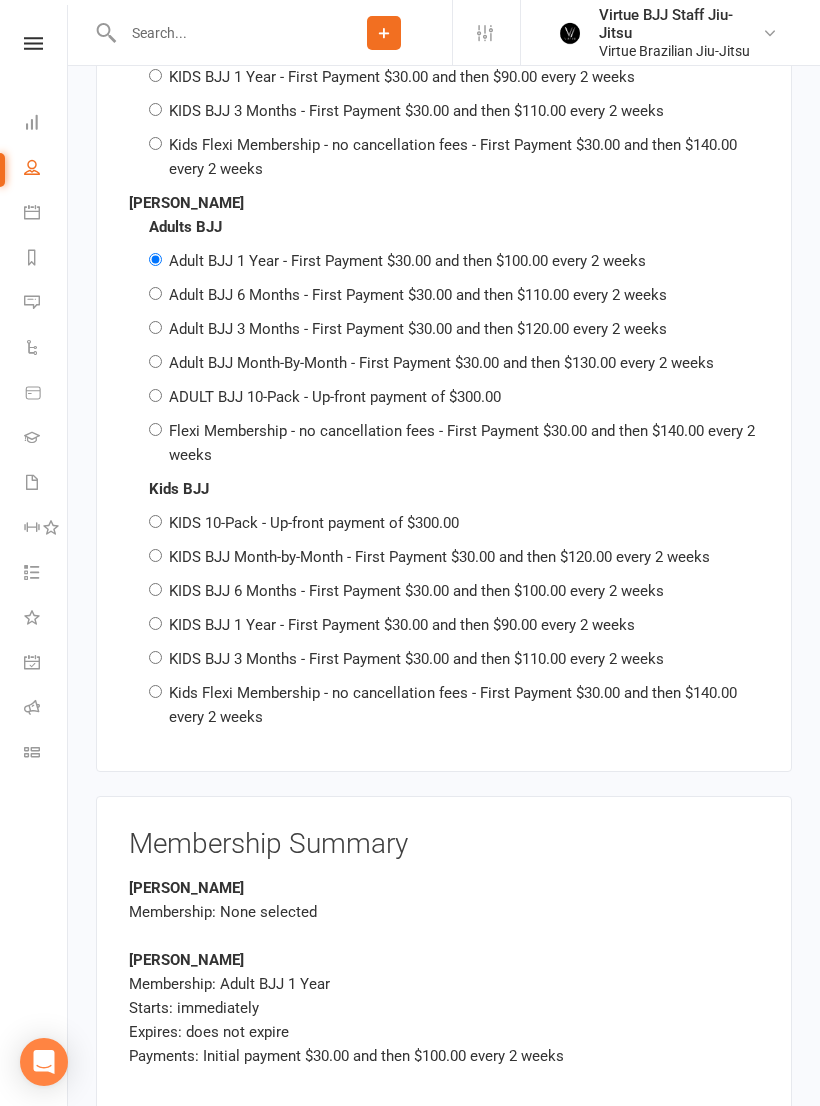 click on "KIDS 10-Pack - Up-front payment of $300.00" at bounding box center (155, 521) 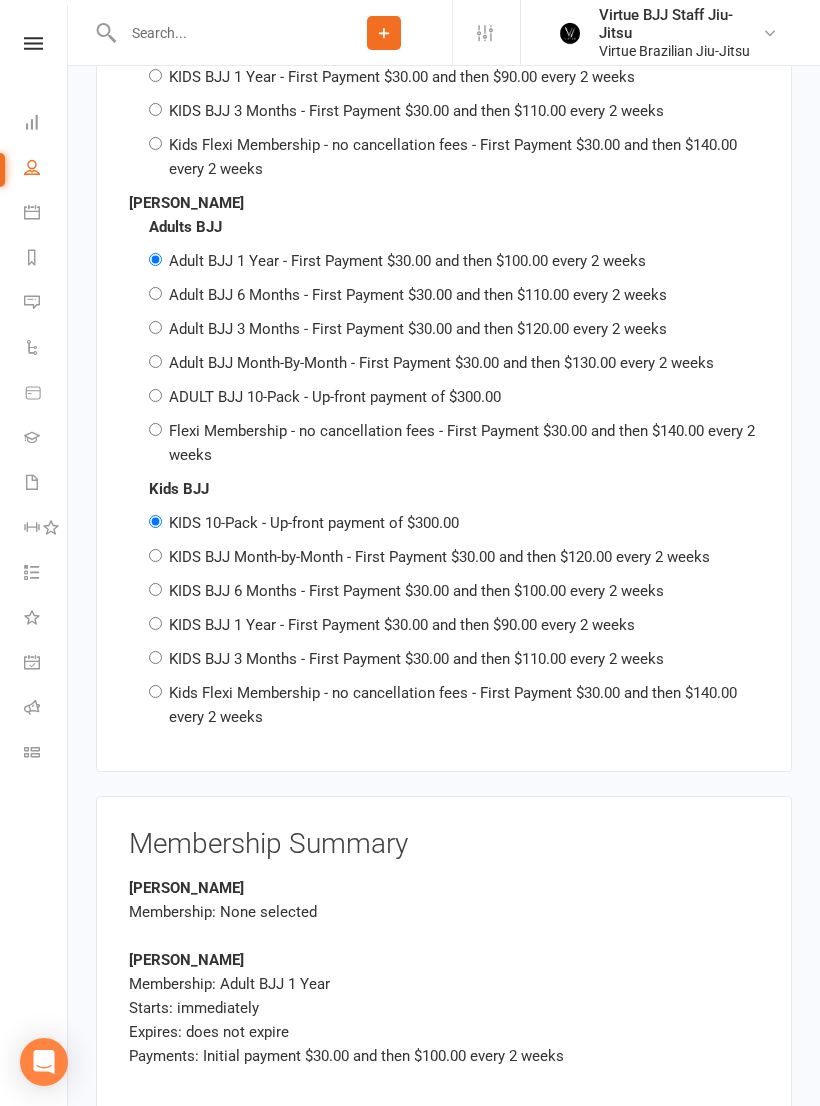 radio on "false" 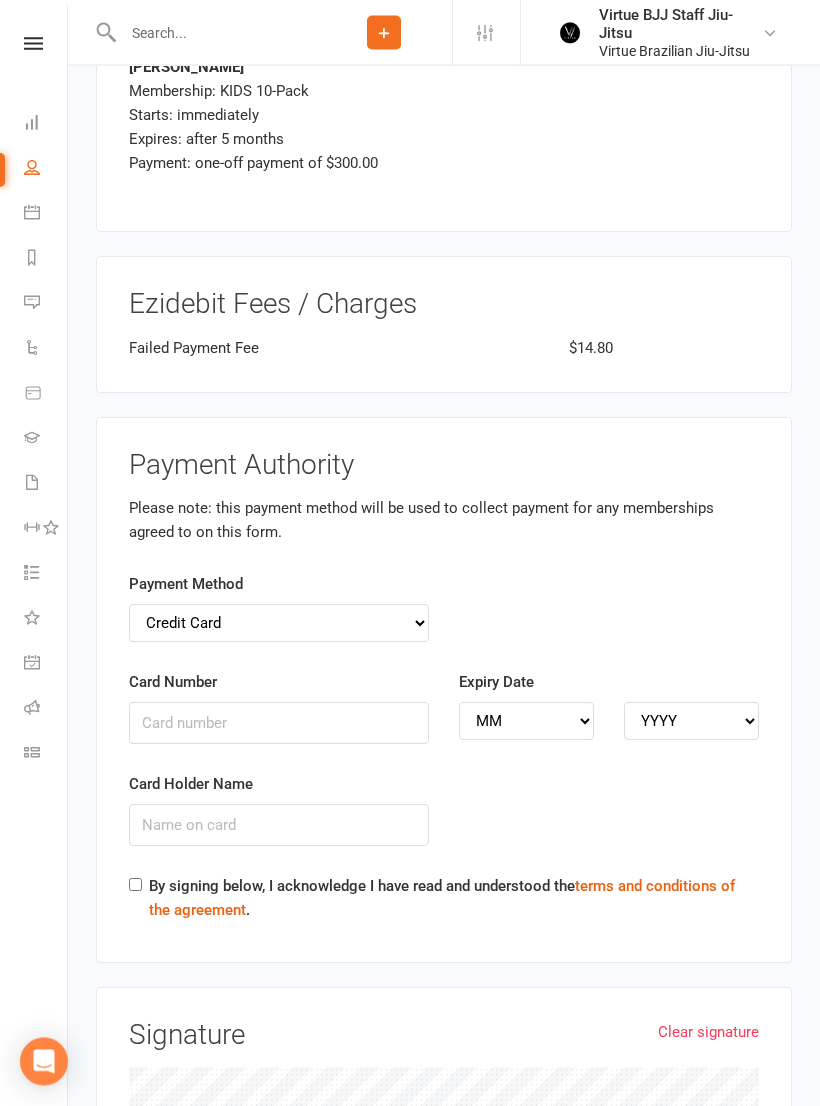 scroll, scrollTop: 5240, scrollLeft: 0, axis: vertical 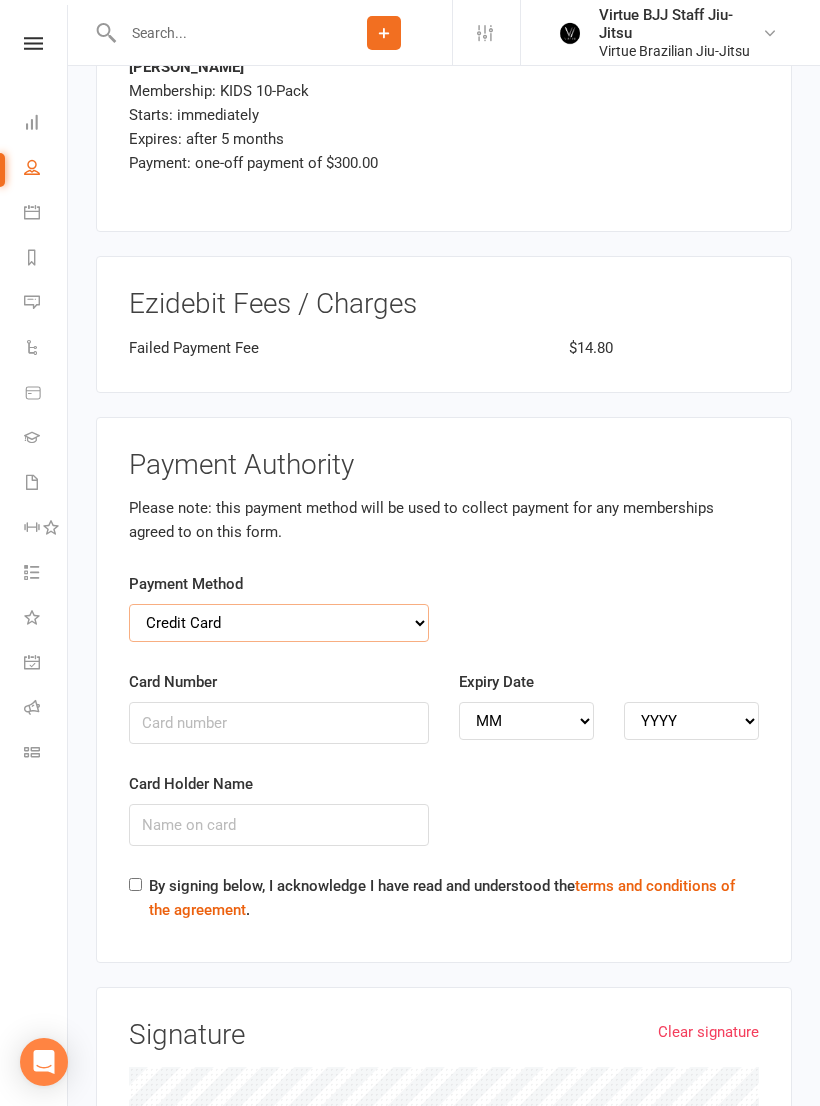 click on "Credit Card Bank Account" at bounding box center (279, 623) 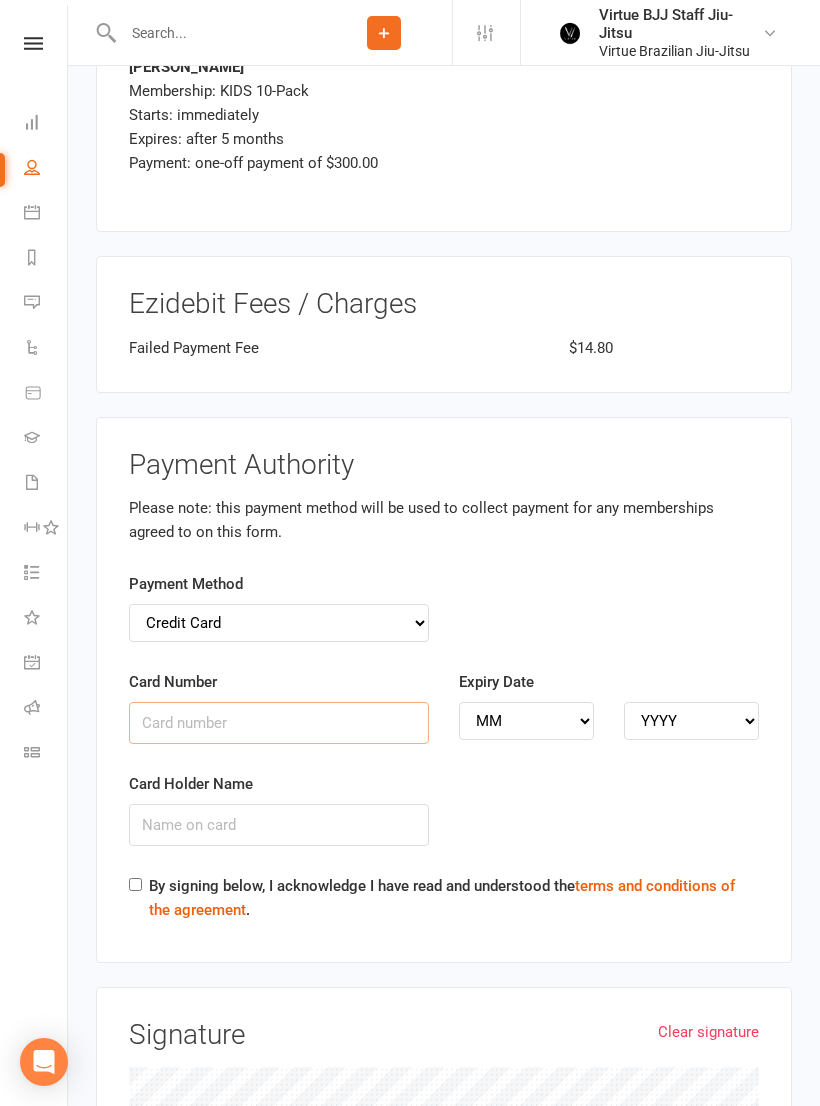 click on "Card Number" at bounding box center [279, 723] 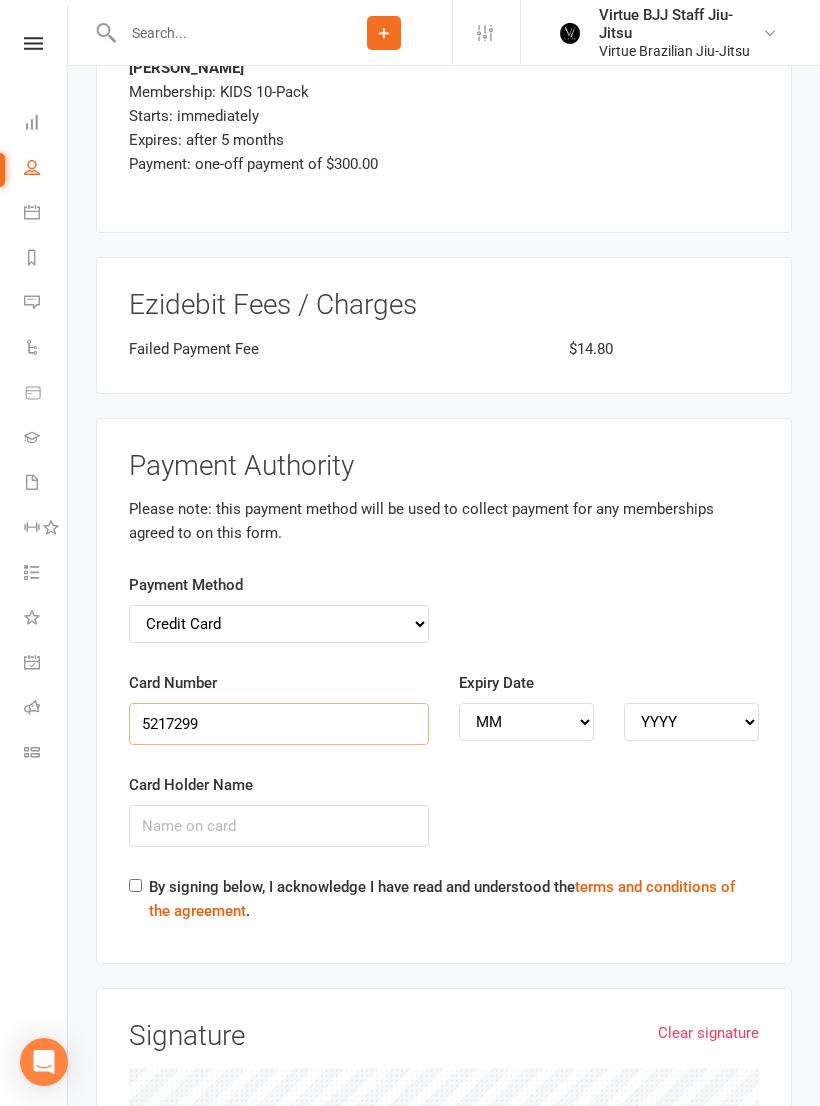 click on "5217299" at bounding box center (279, 724) 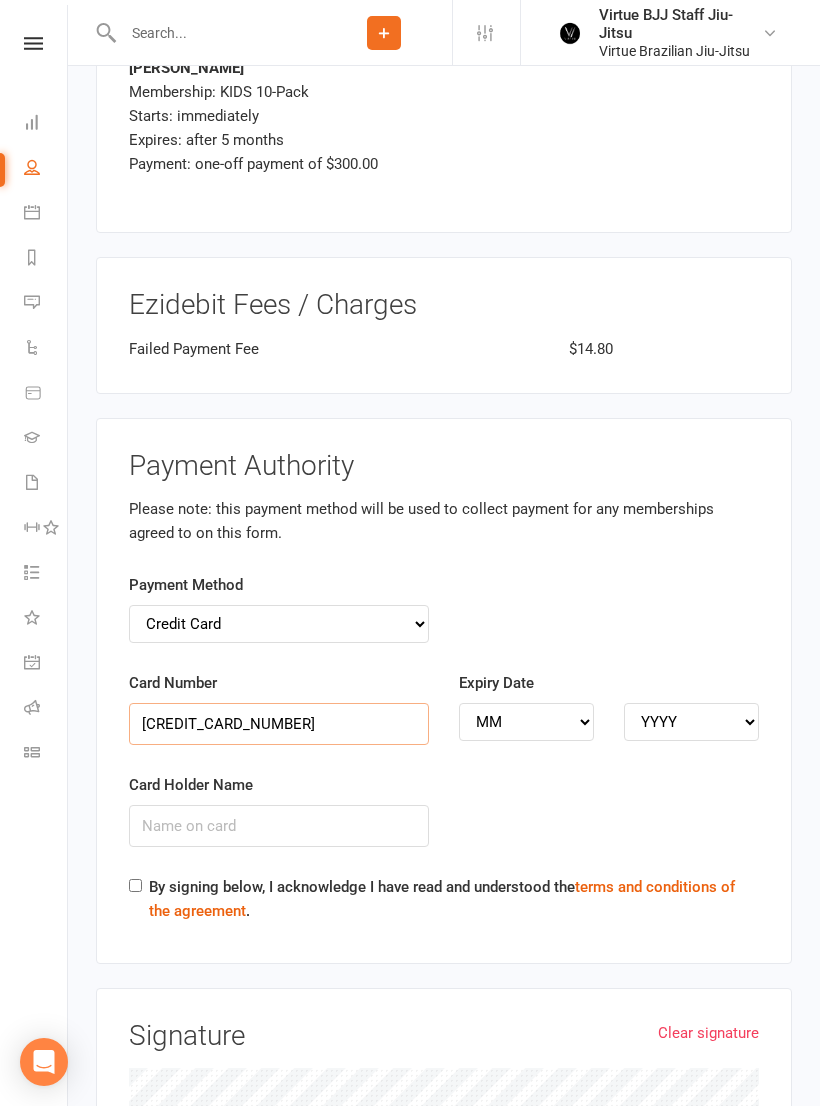 type on "5217291950372840" 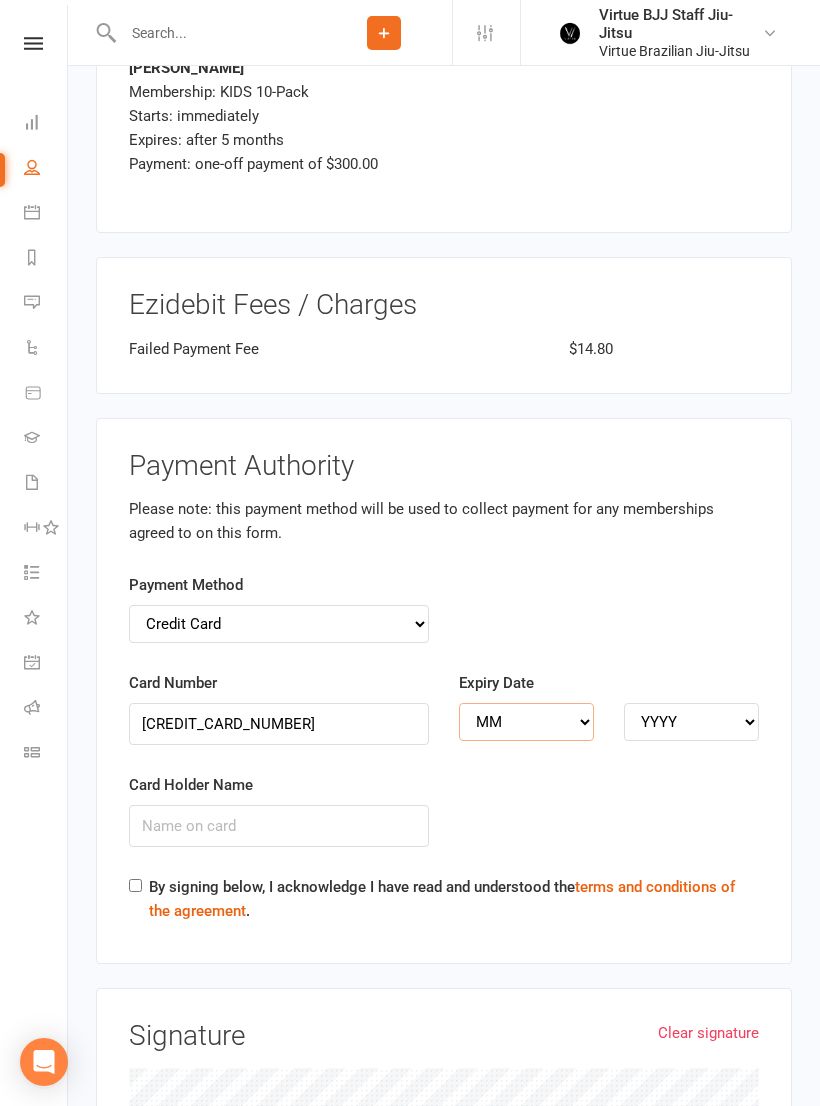 click on "MM 01 02 03 04 05 06 07 08 09 10 11 12" at bounding box center (526, 722) 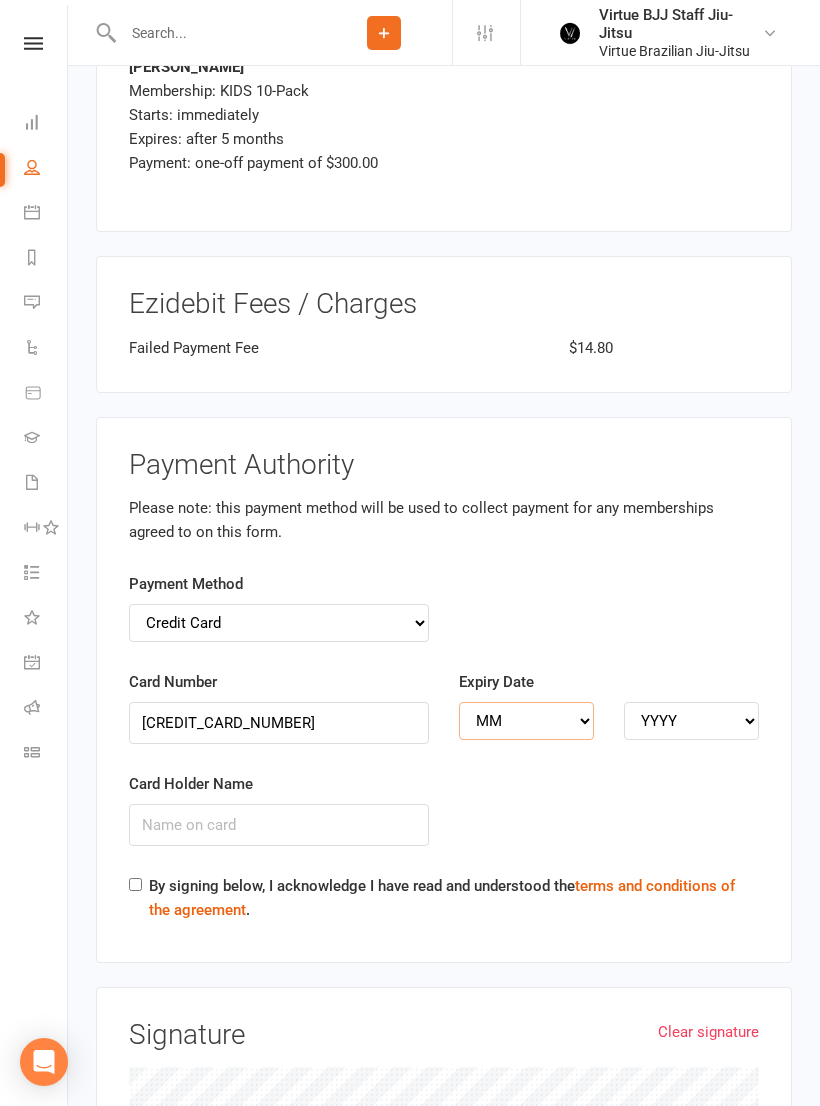 select on "07" 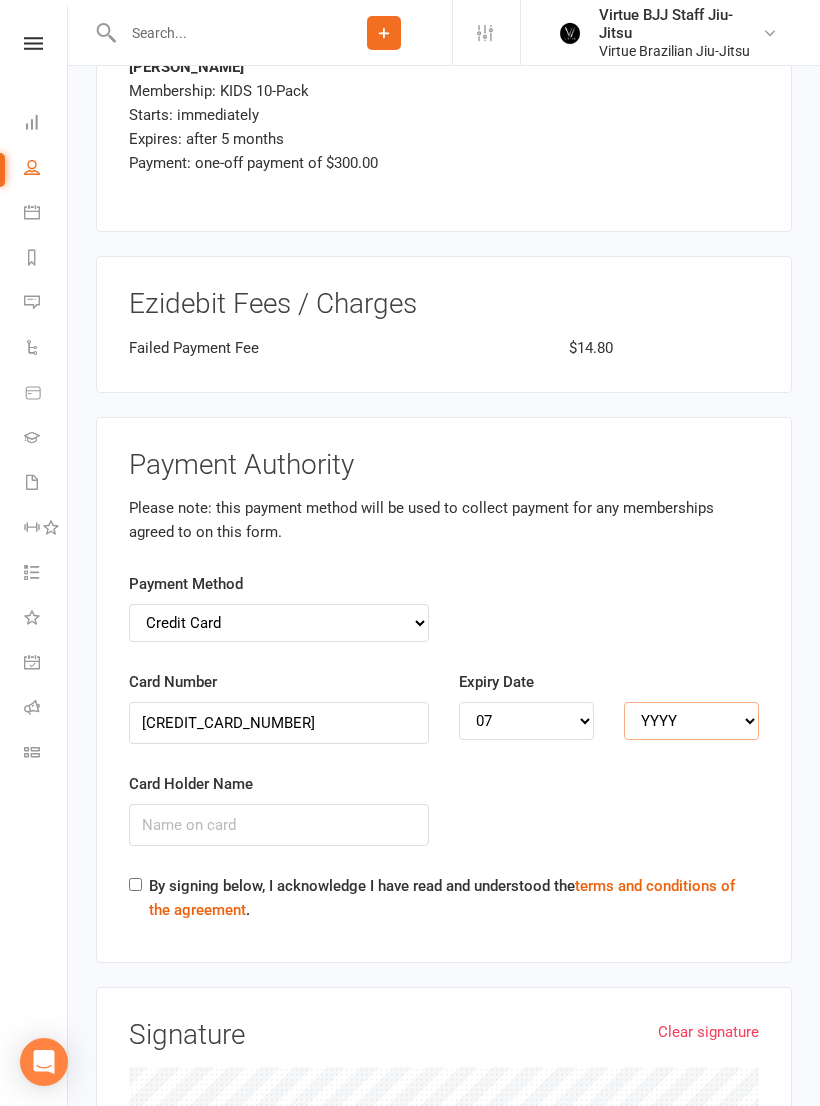 click on "YYYY 2025 2026 2027 2028 2029 2030 2031 2032 2033 2034" at bounding box center [691, 721] 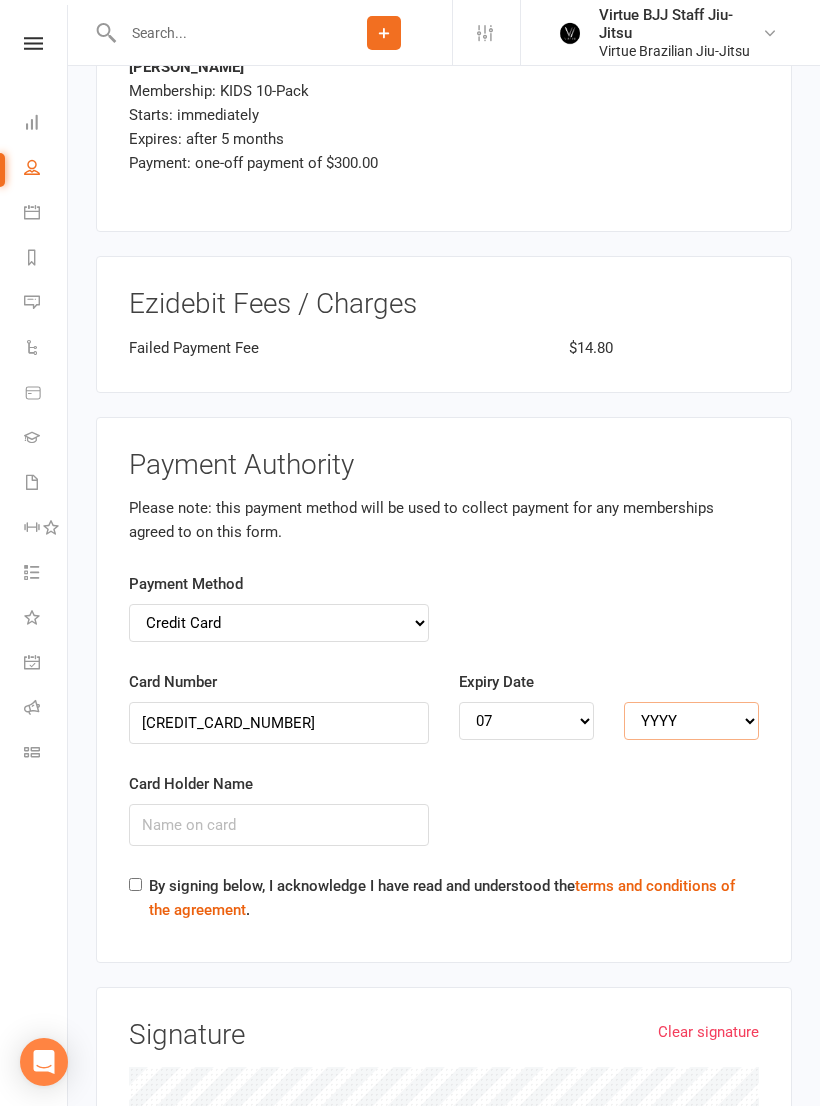 select on "2028" 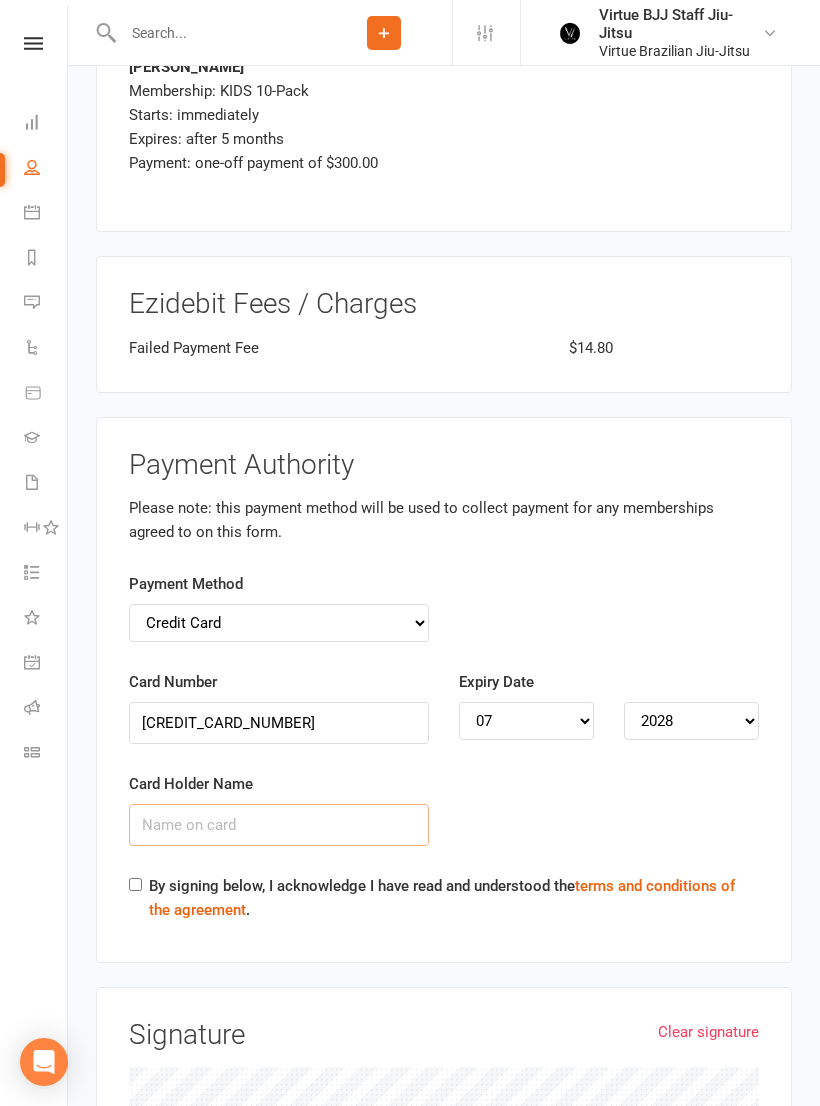 click on "Card Holder Name" at bounding box center (279, 825) 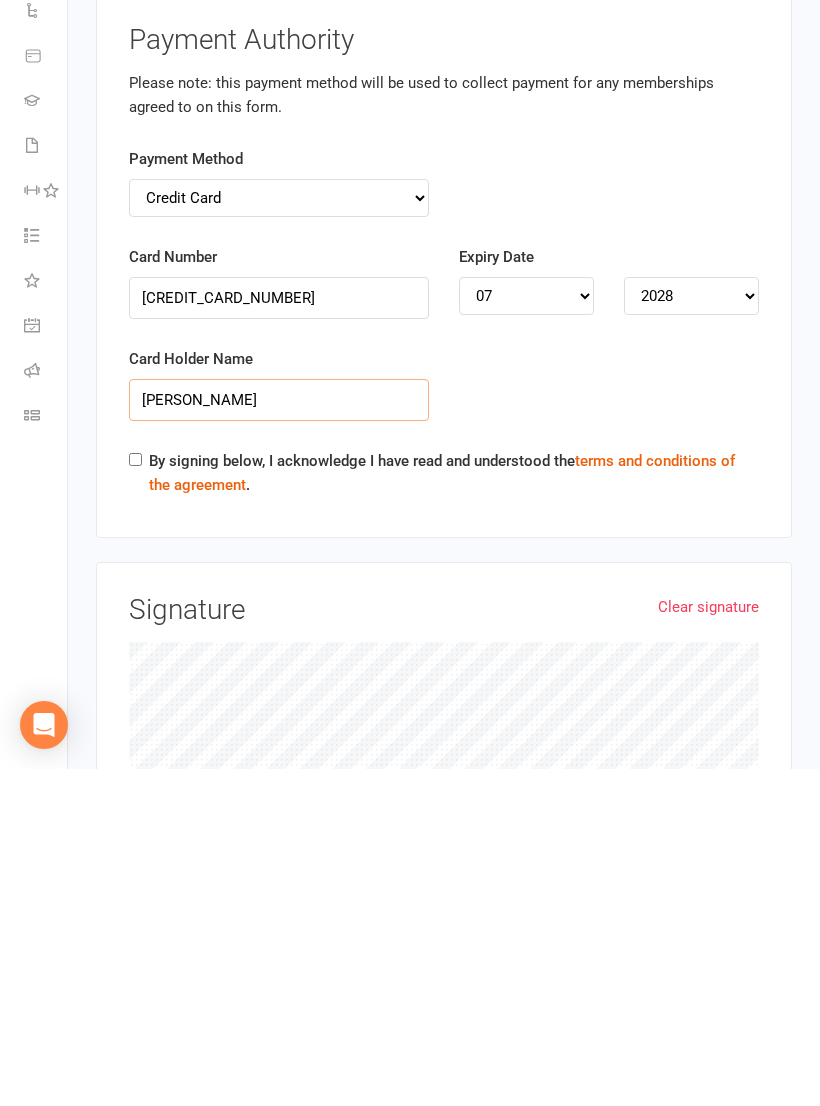 scroll, scrollTop: 5328, scrollLeft: 0, axis: vertical 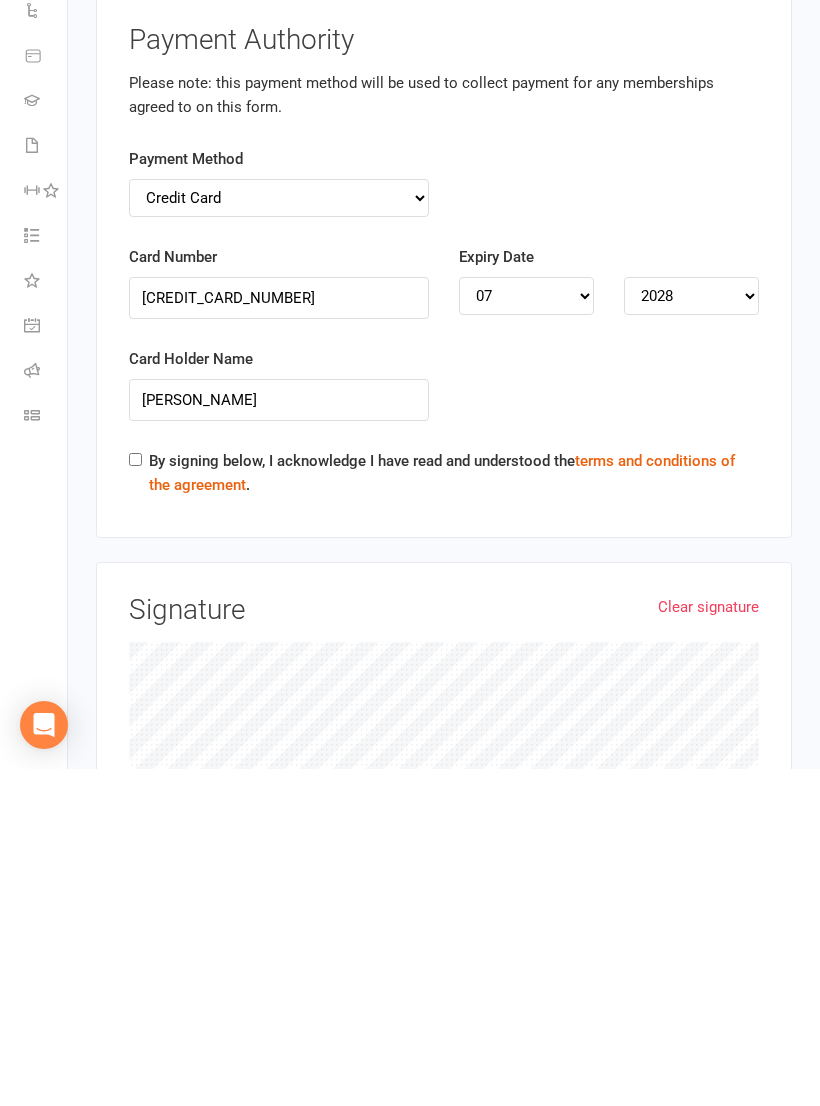click on "By signing below, I acknowledge I have read and understood the  terms and conditions of the agreement ." at bounding box center [135, 796] 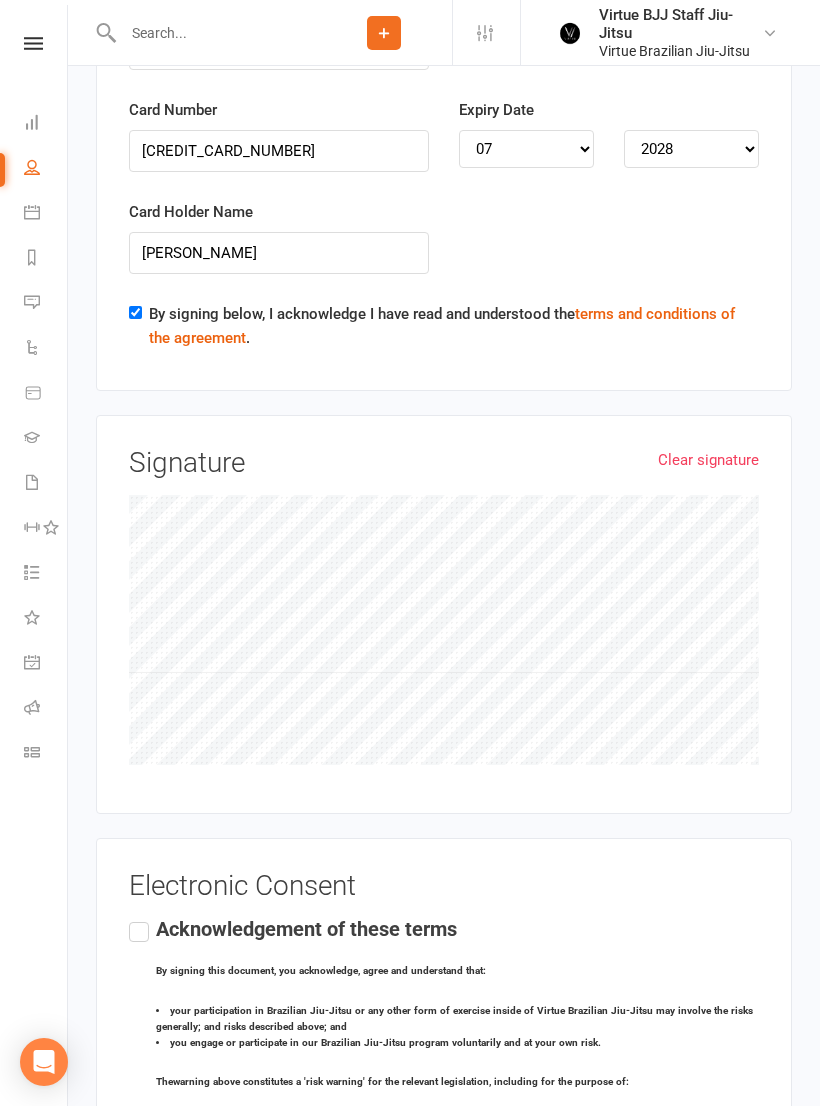 scroll, scrollTop: 5809, scrollLeft: 0, axis: vertical 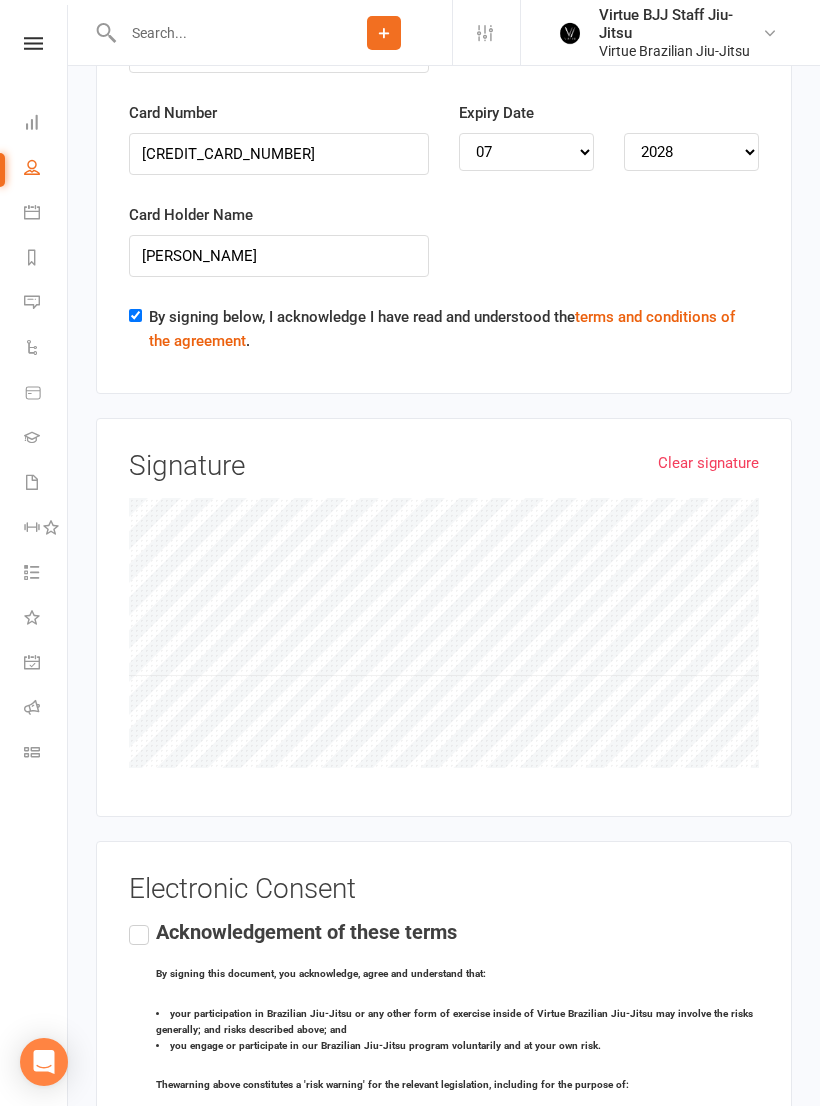 click on "Clear signature" at bounding box center [708, 463] 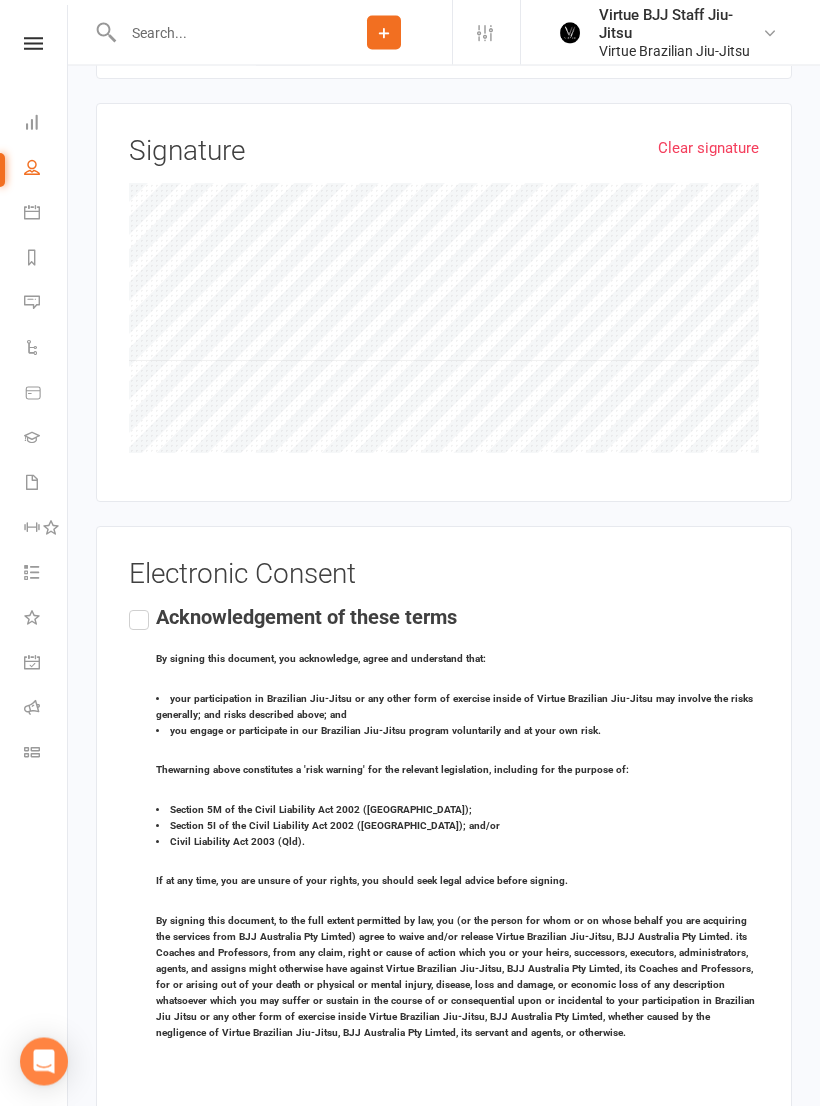 scroll, scrollTop: 6151, scrollLeft: 0, axis: vertical 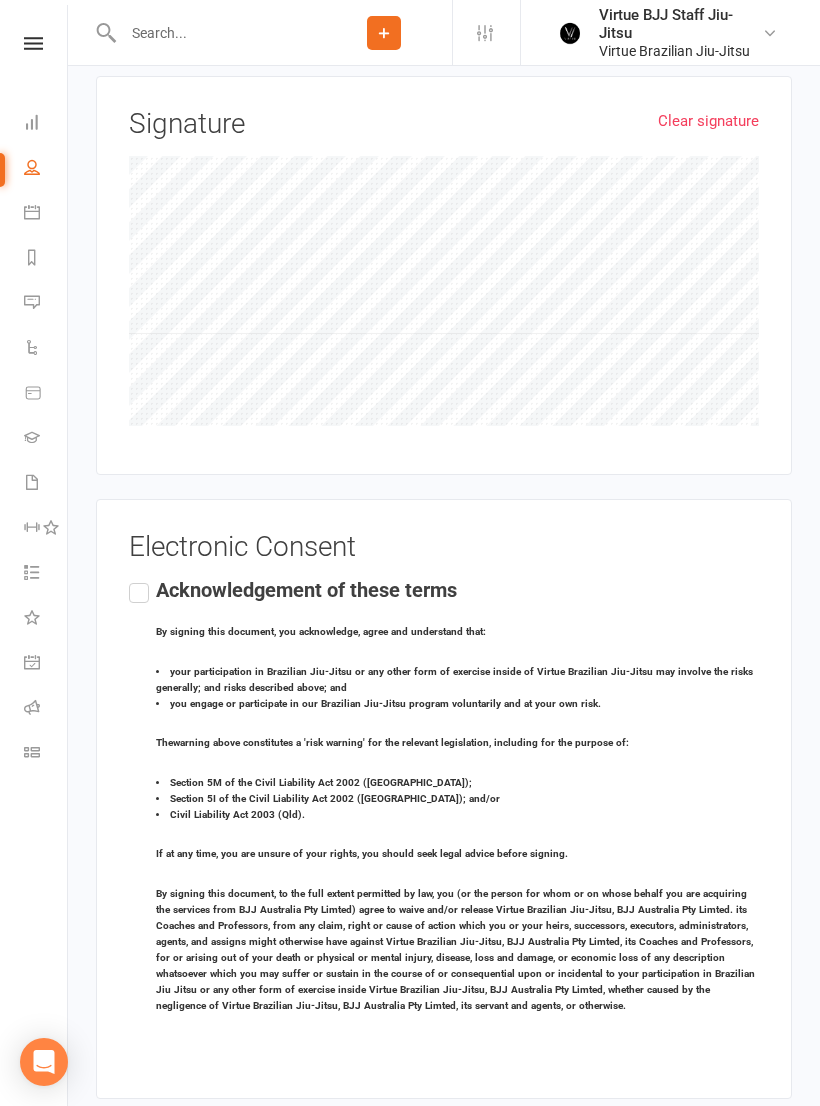 click on "Electronic Consent Acknowledgement of these terms By signing this document, you acknowledge, agree and understand that: your participation in Brazilian Jiu-Jitsu or any other form of exercise inside of Virtue Brazilian Jiu-Jitsu may involve the risks generally; and risks described above; and  you engage or participate in our Brazilian Jiu-Jitsu program voluntarily and at your own risk.   The  warning above constitutes a 'risk warning' for the relevant legislation, including for the  purpose of:  Section 5M of the Civil Liability Act 2002 (NSW);   Section 5I of the Civil Liability Act 2002 (WA); and/or Civil Liability Act 2003 (Qld).   If at any time, you are unsure of your rights, you should seek legal advice before signing." at bounding box center [444, 799] 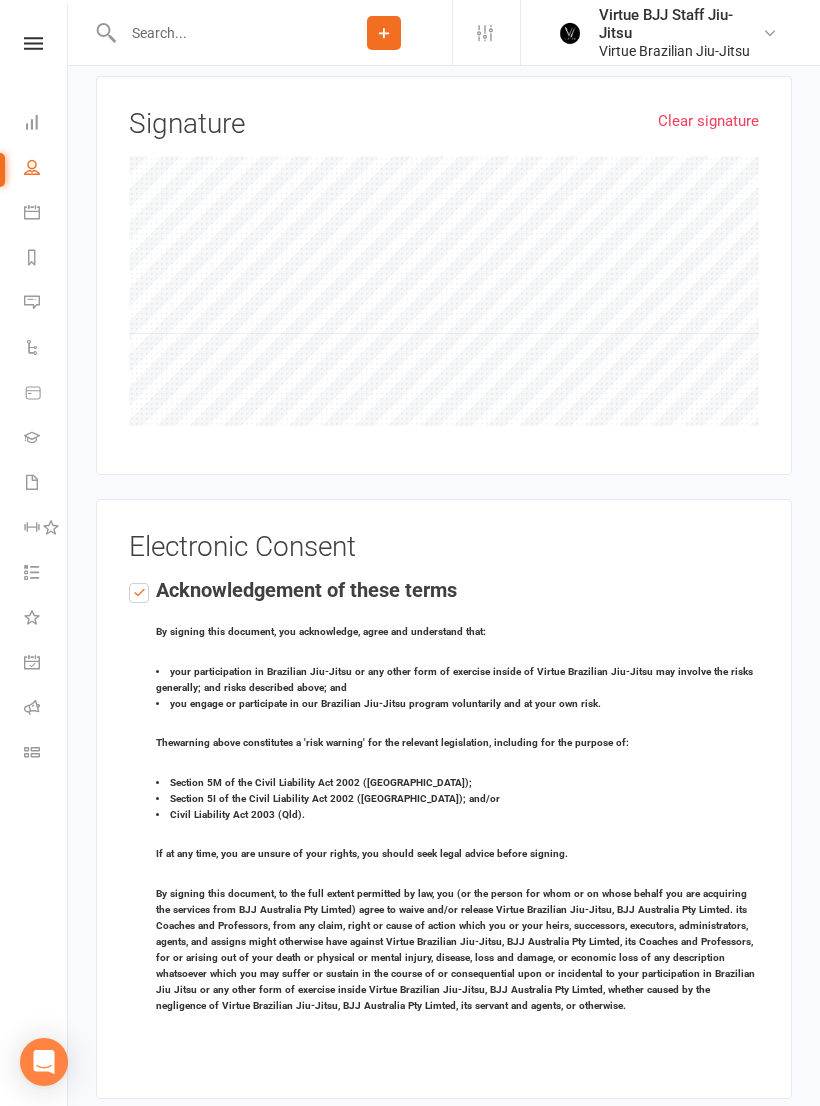 click on "Agree & Submit" at bounding box center (178, 1144) 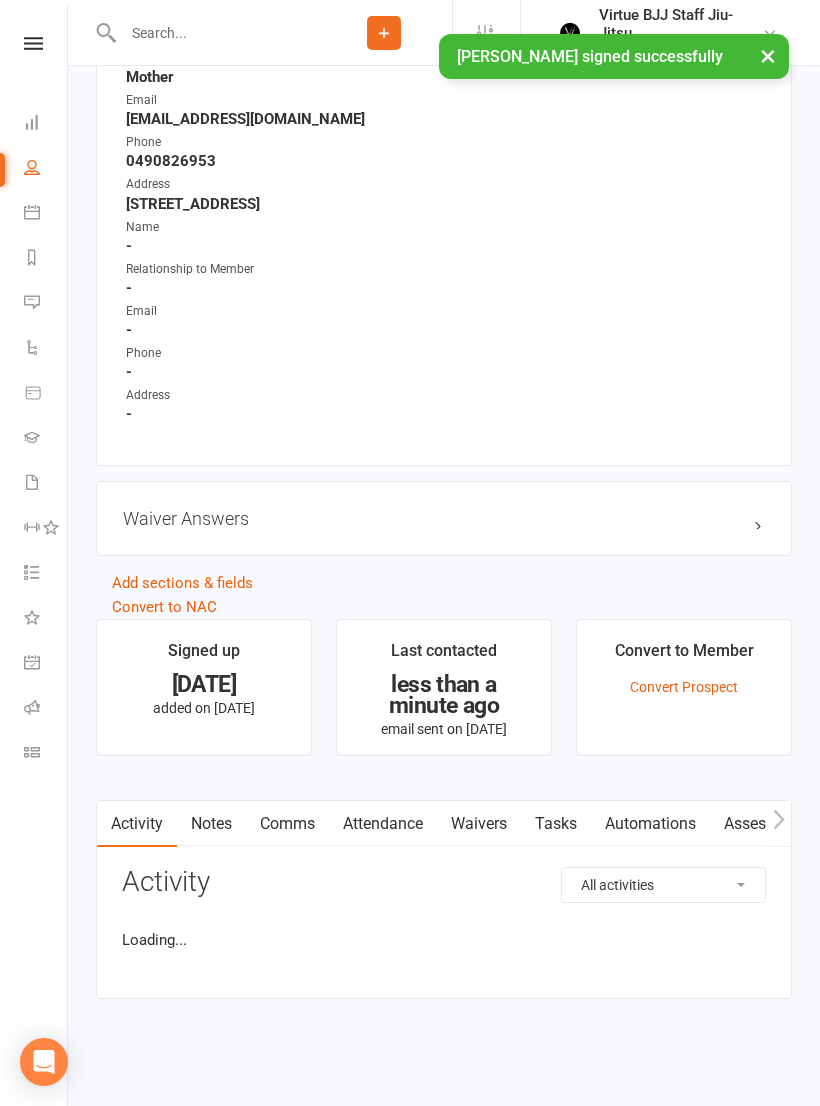 scroll, scrollTop: 0, scrollLeft: 0, axis: both 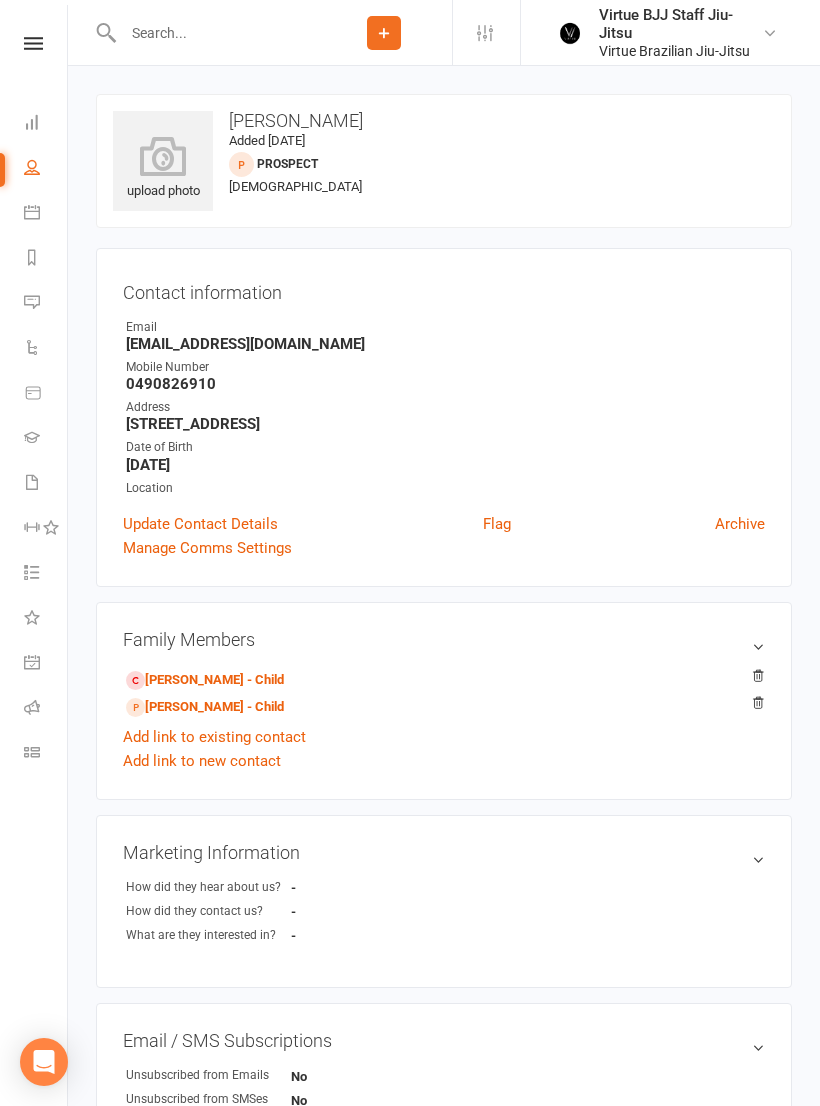 click at bounding box center (32, 482) 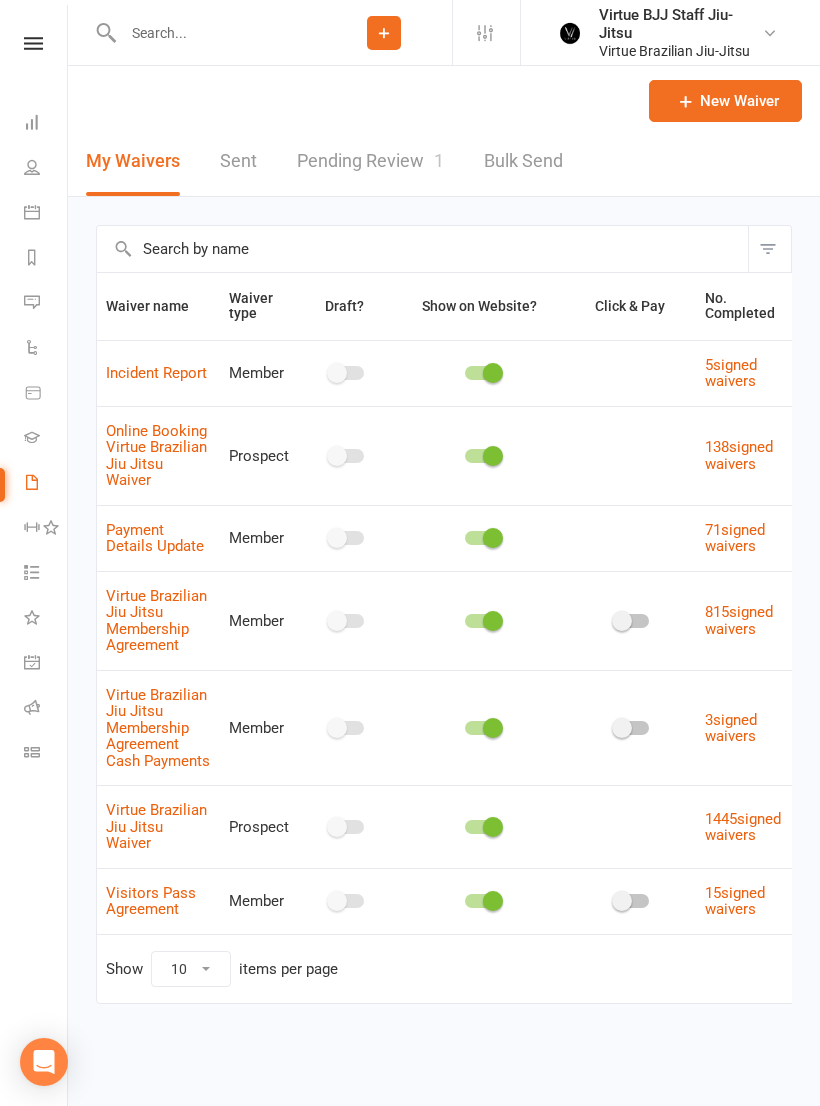click on "Pending Review 1" at bounding box center (370, 161) 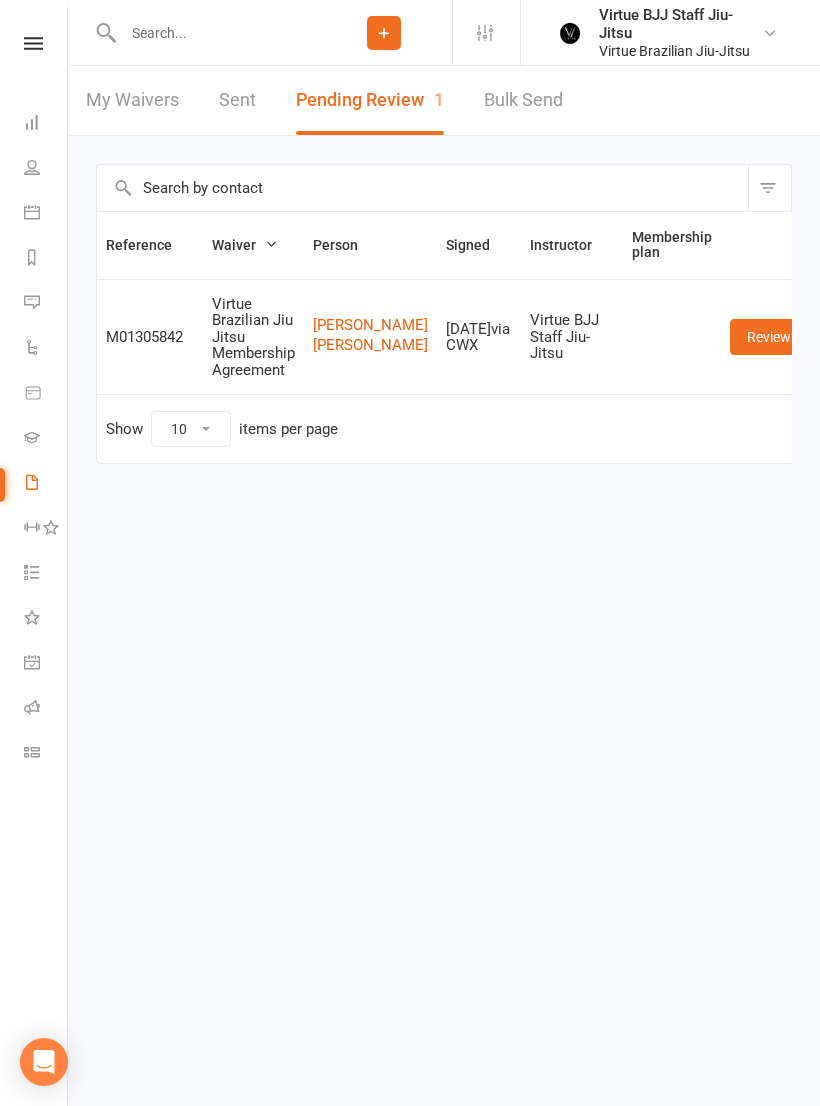 click on "Review" at bounding box center (769, 337) 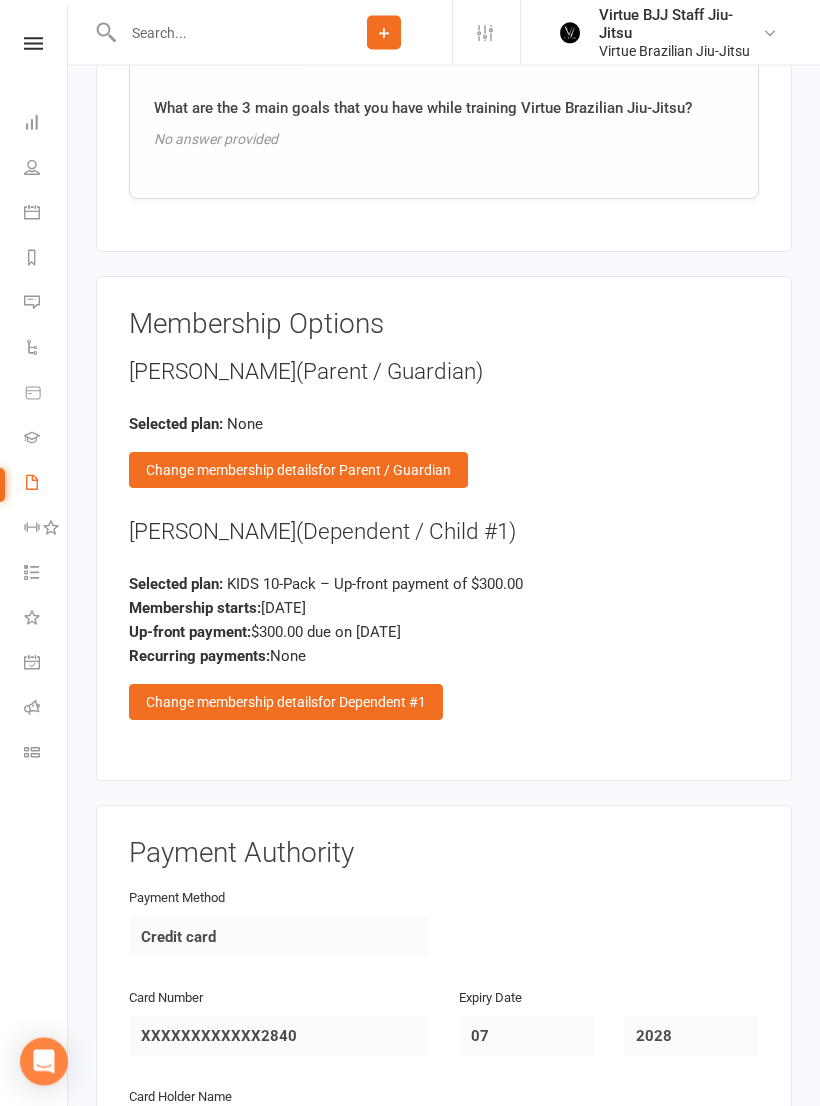 scroll, scrollTop: 2386, scrollLeft: 0, axis: vertical 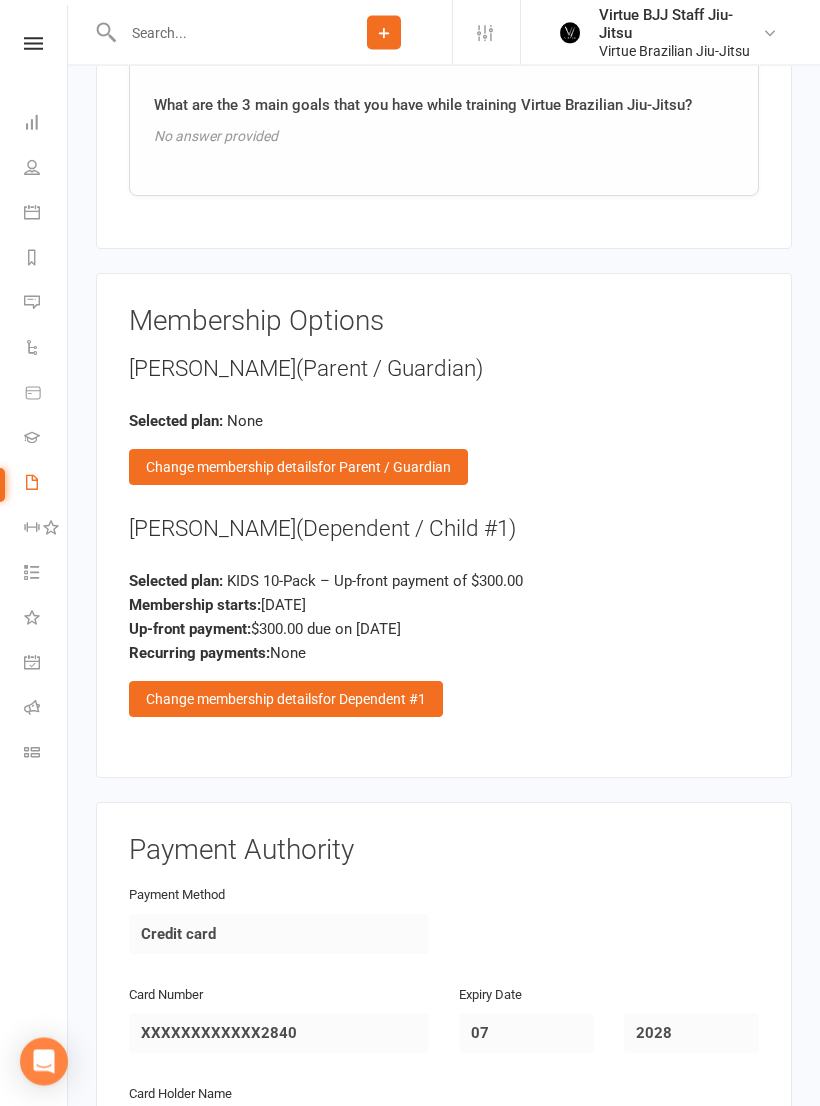 click on "Eva Bardina  (Dependent / Child #1) Selected plan:   KIDS 10-Pack – Up-front payment of $300.00 Membership starts:  Jul 11, 2025 Up-front payment:  $300.00 due on Jul 11, 2025 Recurring payments:  None Change membership details  for Dependent #1" at bounding box center [444, 616] 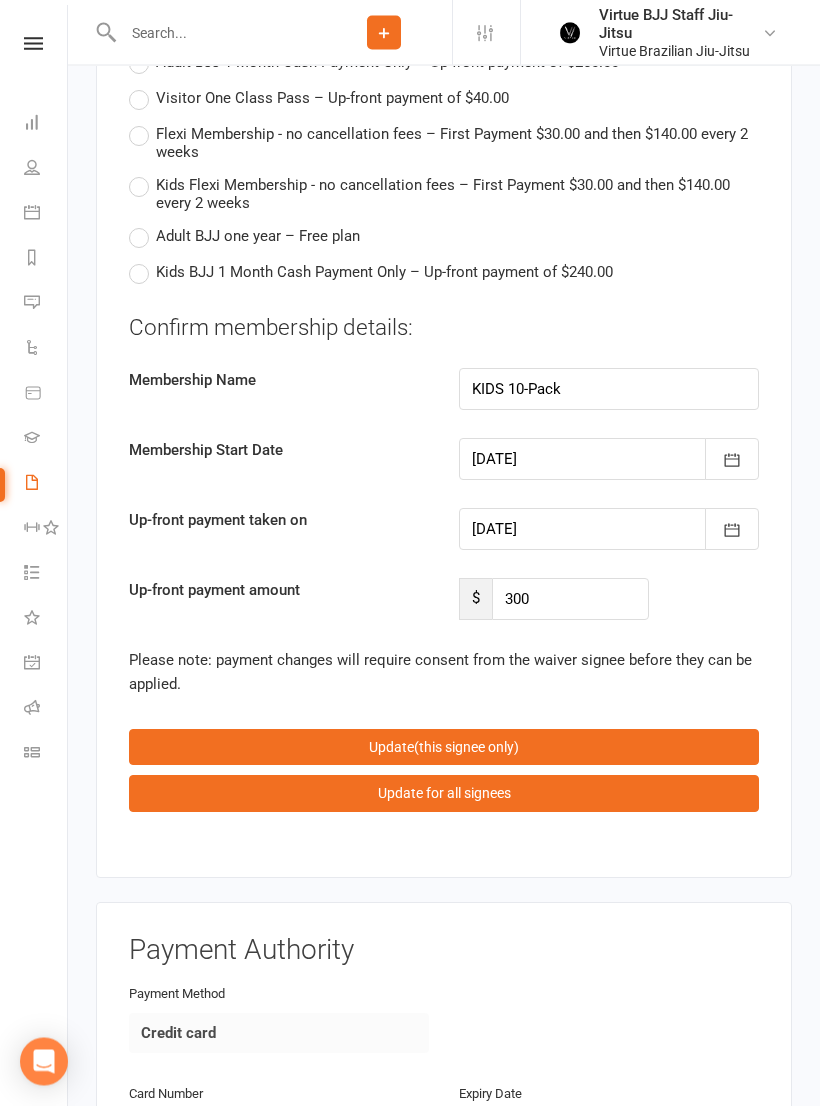 scroll, scrollTop: 3625, scrollLeft: 0, axis: vertical 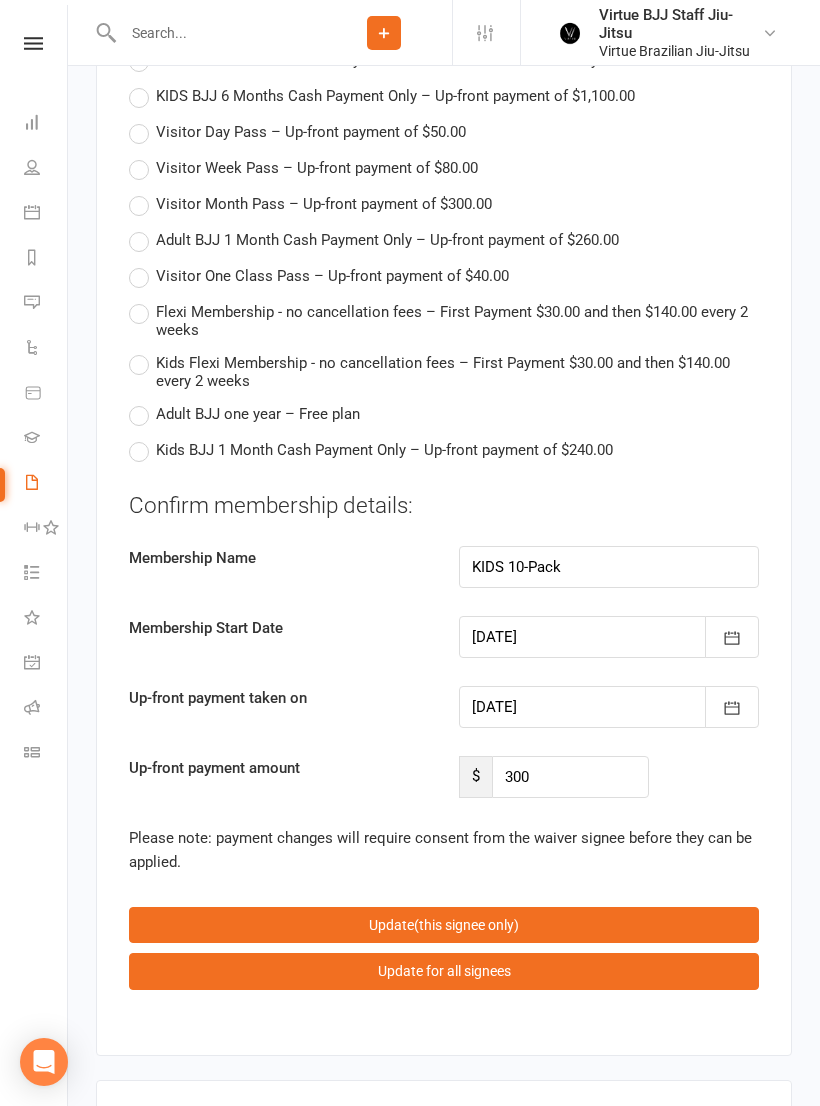 click 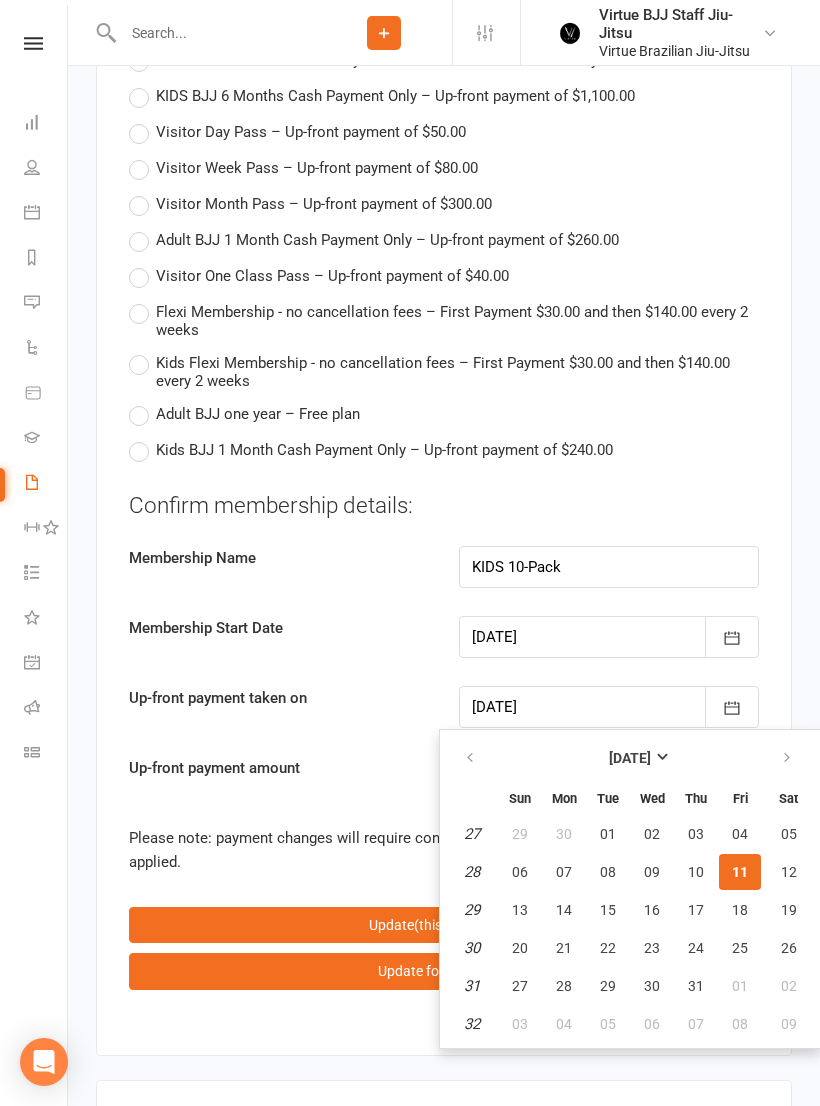 click on "11" at bounding box center (740, 872) 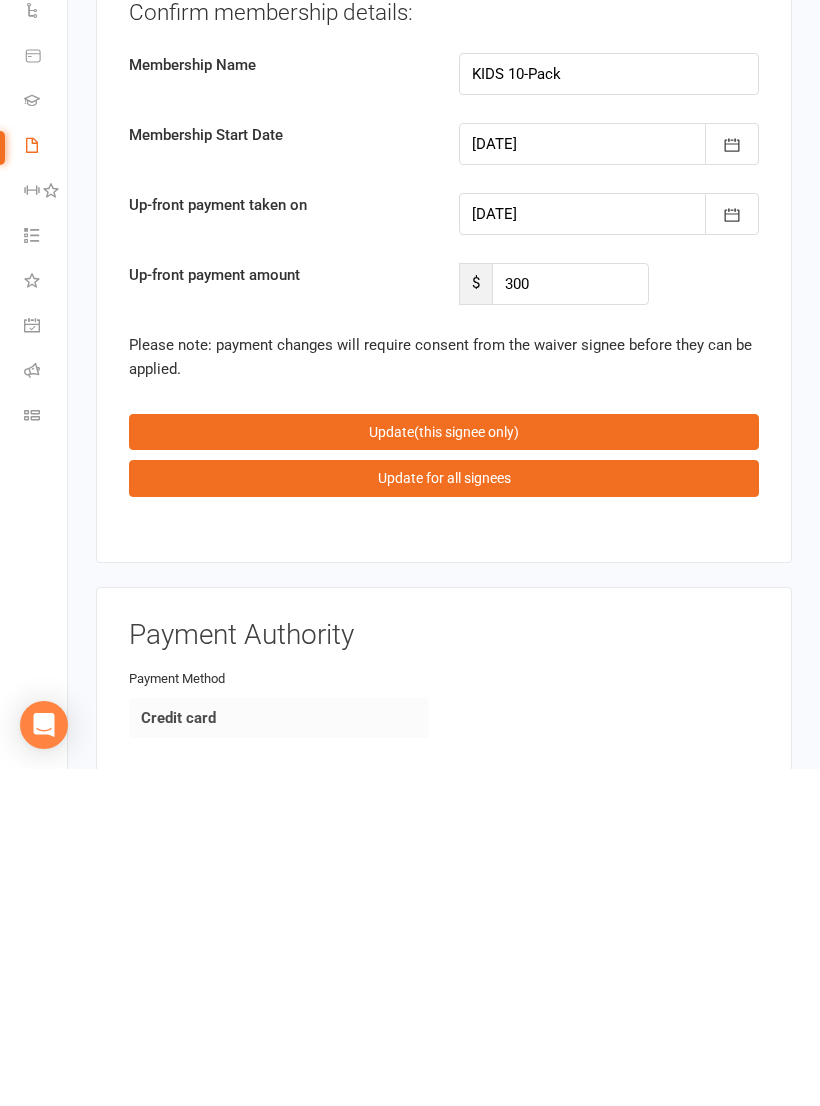 click on "Update  (this signee only)" at bounding box center (444, 769) 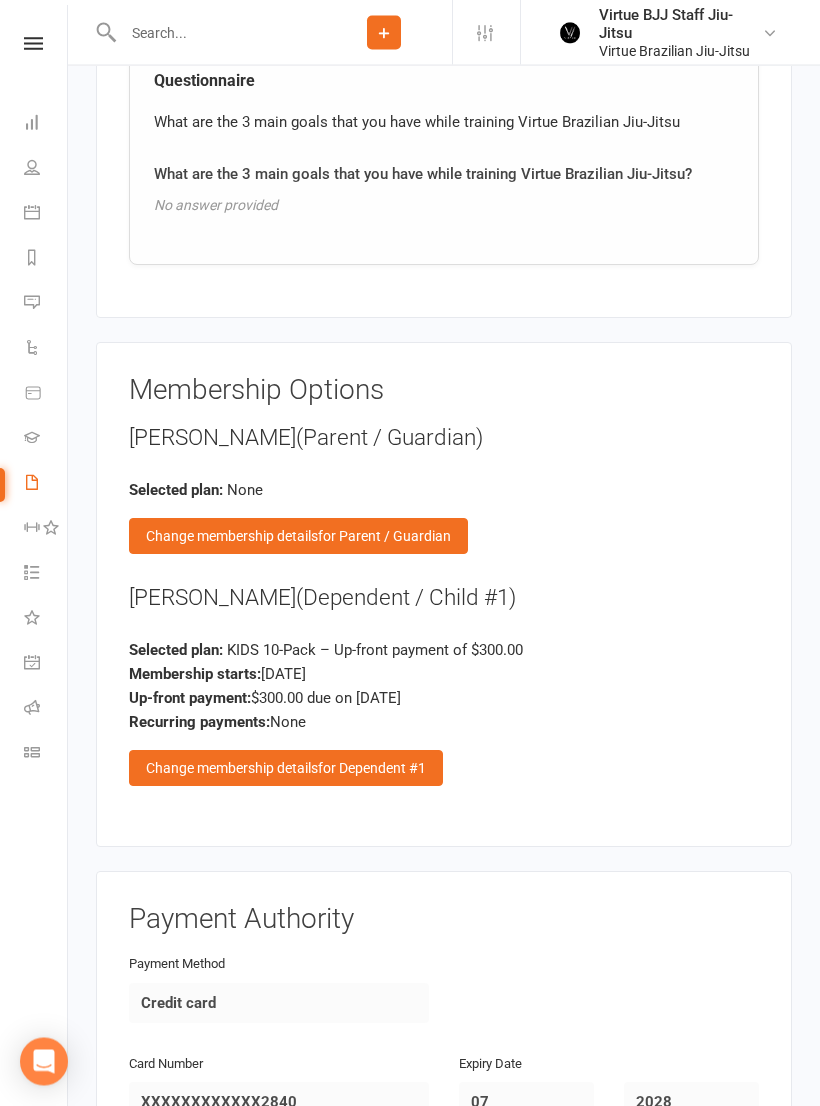 scroll, scrollTop: 2318, scrollLeft: 0, axis: vertical 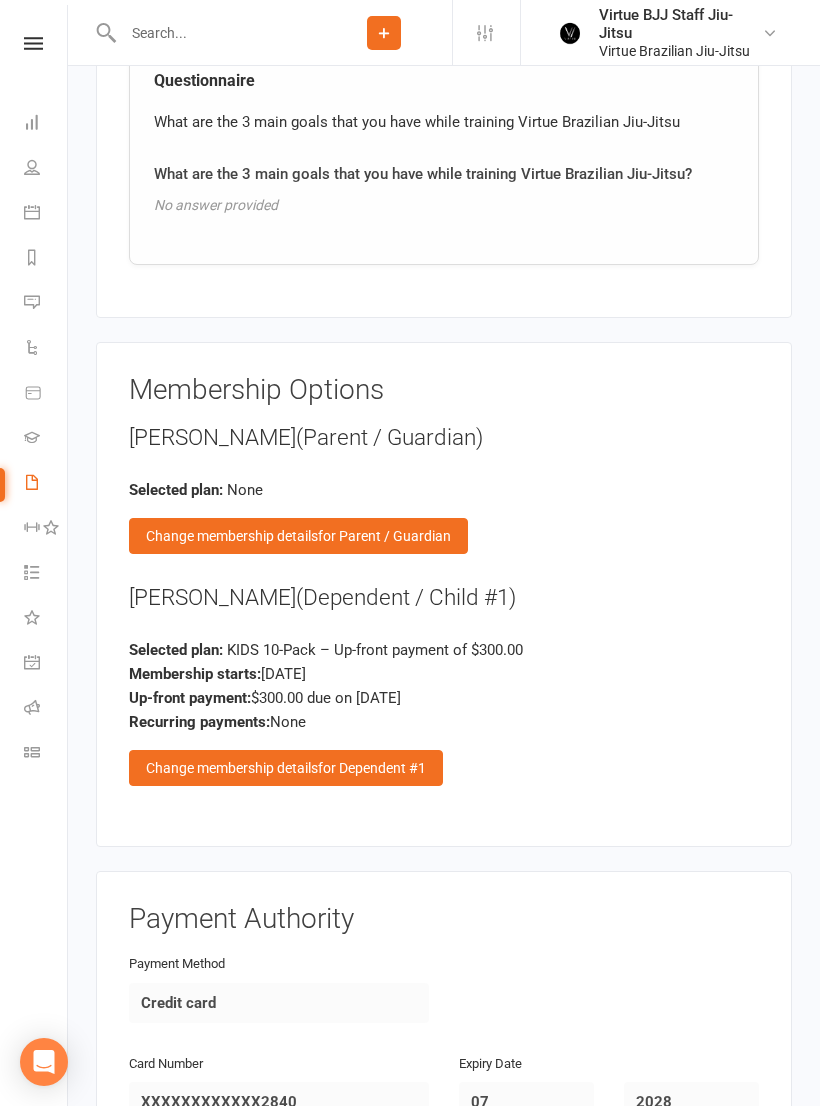 click on "Virtue Brazilian Jiu-Jitsu 92 632 303 103 p: 0449 230 793 info@virtuebjj.com.au 10-12 Bay Street Southport, QLD, 4215, AU Parent / Guardian First Name Anton Last Name Bardin Email bardin2177@gmail.com Mobile Phone 0490826910 Address Line 1 Address Line 2 City Zip / Post Code State / Province Date of Birth 1983-07-24 Attending?   YES Dependant / Child #1 First Name Eva Last Name Bardina Email bardin2177@gmail.com Mobile Phone 0490826910 Address Line 1 Address Line 2 City Zip / Post Code State / Province Date of Birth 2013-09-25 Emergency Contact Details Emergency Contact Name Kate Relationship to Member Mother Email lessamsky83@gmail.com Mobile Phone 0490826953 Address Unit 46 60-78 Whitby street Anton Bardin Questionnaire What are the 3 main goals that you have while training Virtue Brazilian Jiu-Jitsu What are the 3 main goals that you have while training Virtue Brazilian Jiu-Jitsu? No answer provided Membership Options  Anton Bardin  (Parent / Guardian) Selected plan:   None Change membership details   07" at bounding box center (444, -237) 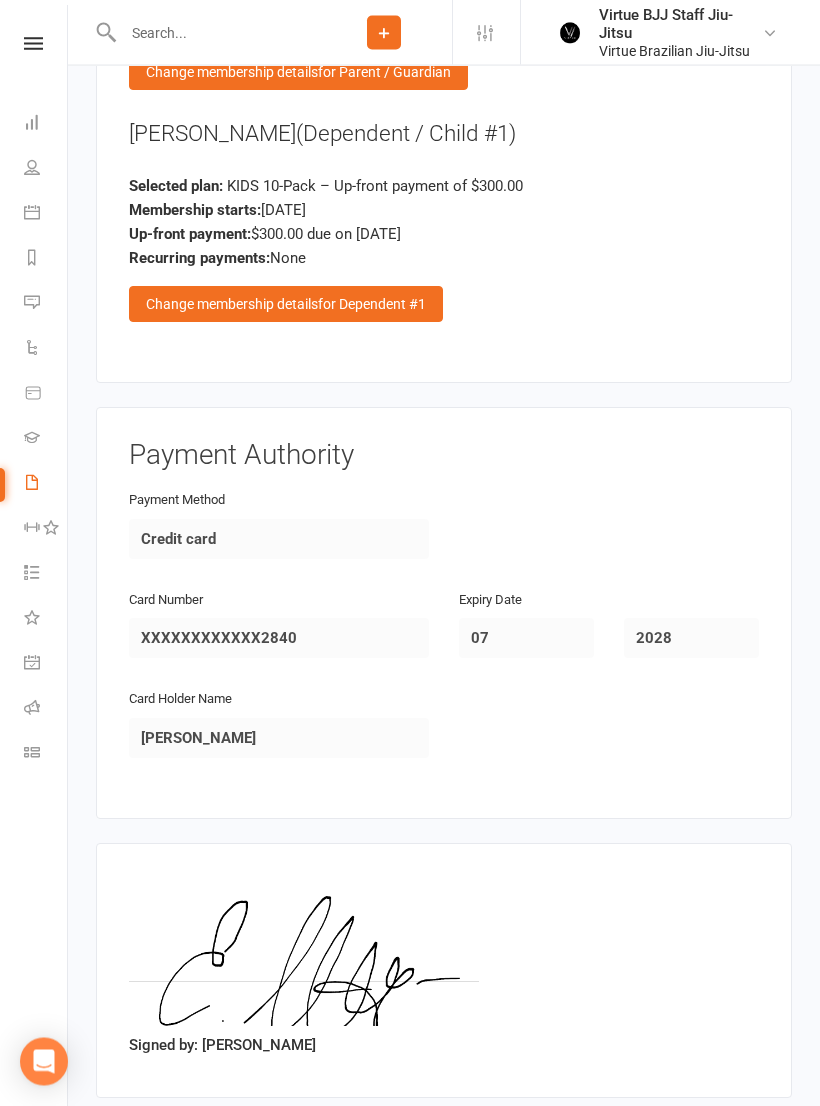 scroll, scrollTop: 2807, scrollLeft: 0, axis: vertical 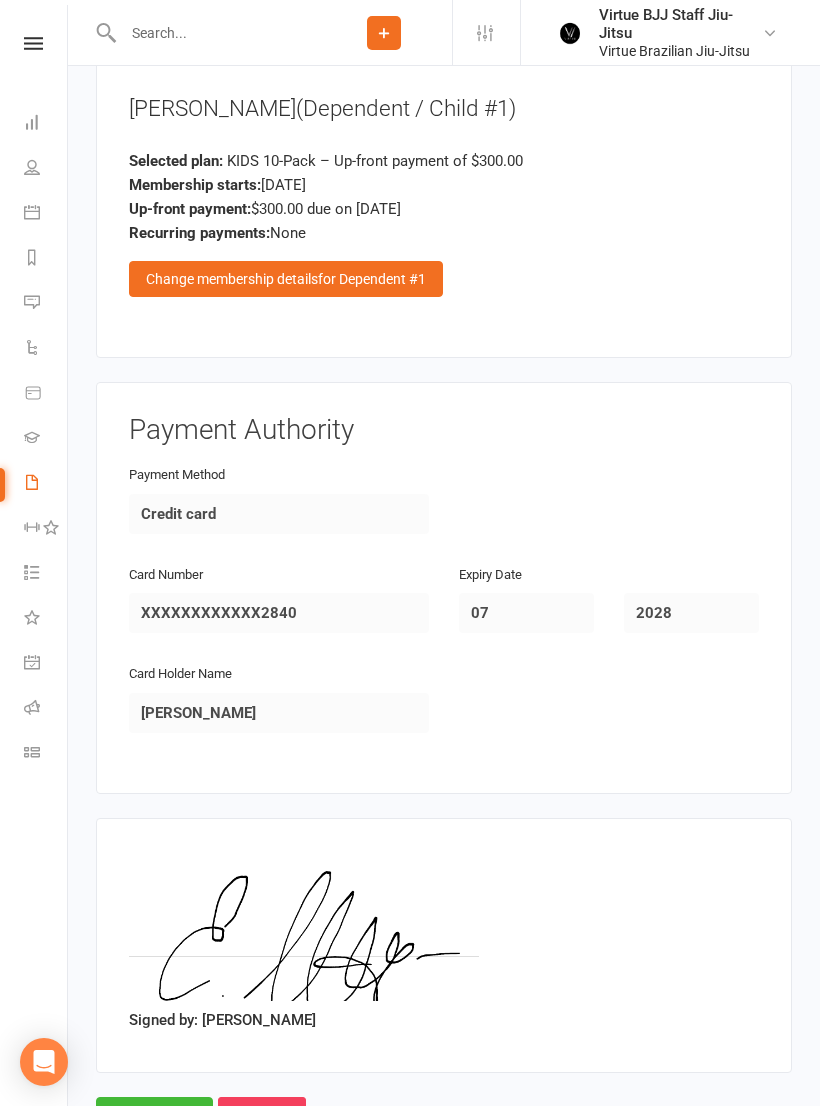 click on "Approve" at bounding box center (154, 1118) 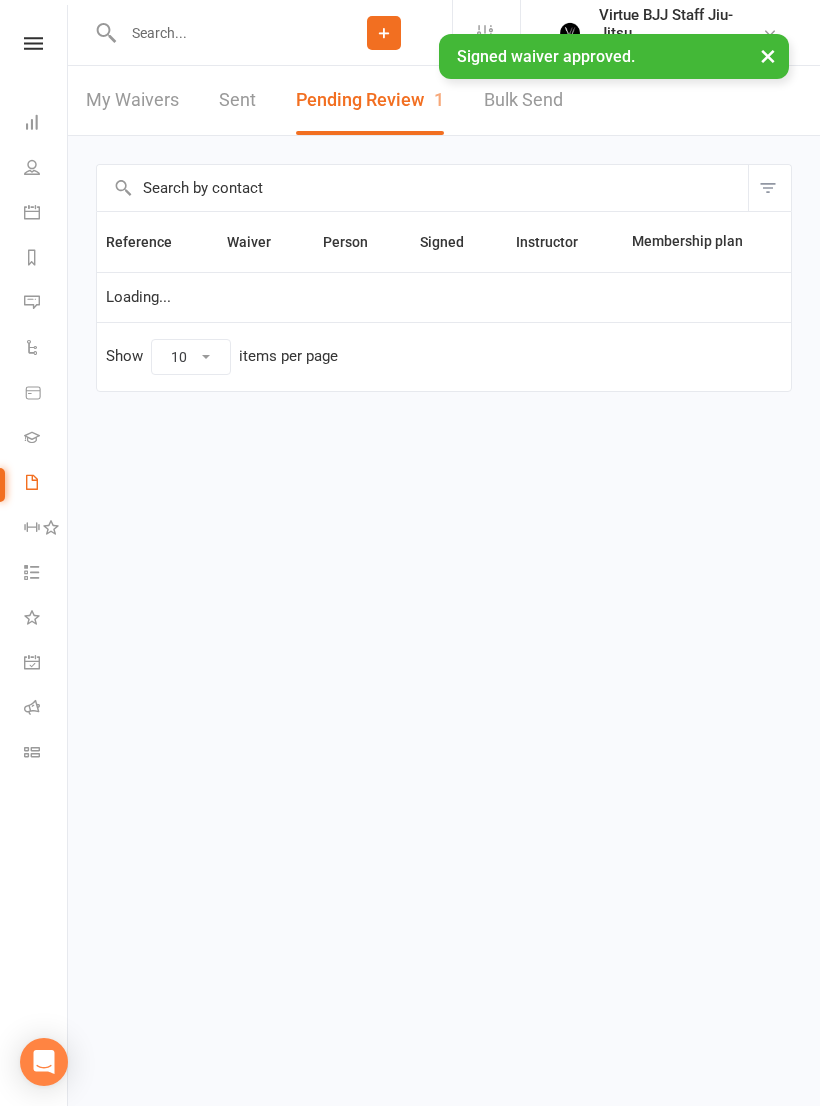 scroll, scrollTop: 0, scrollLeft: 0, axis: both 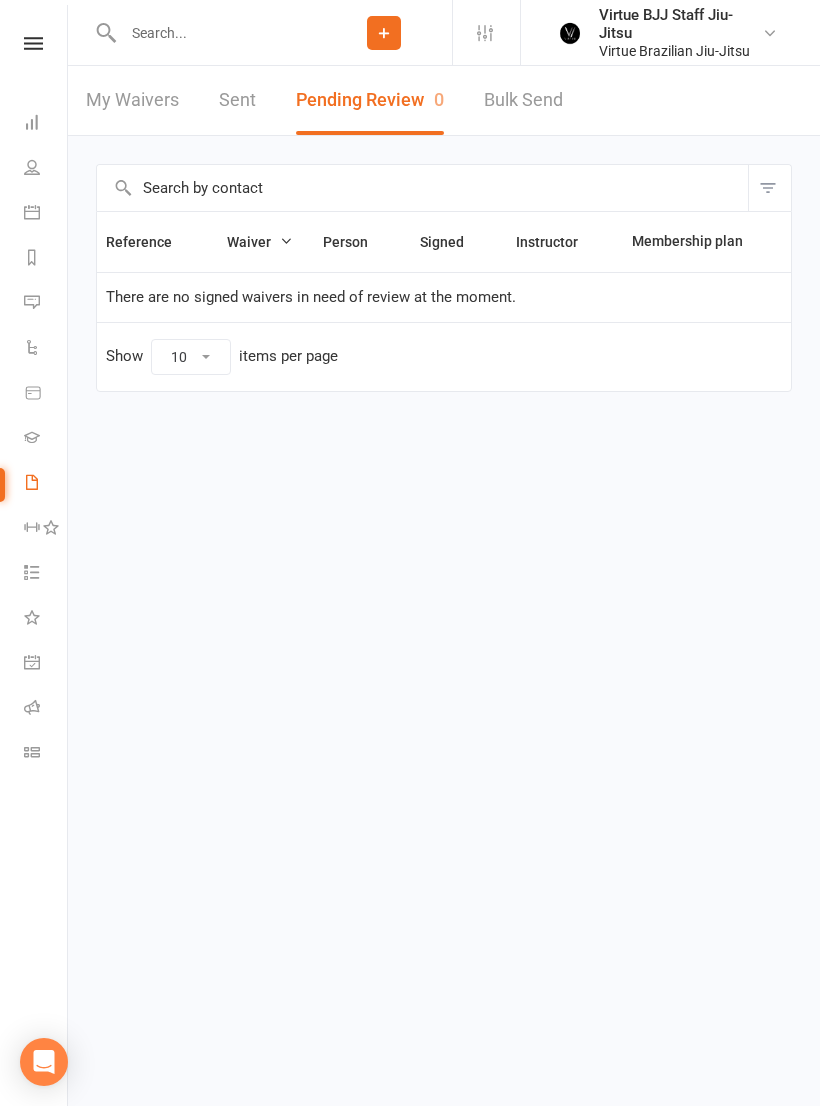 click on "Clubworx" at bounding box center (33, 69) 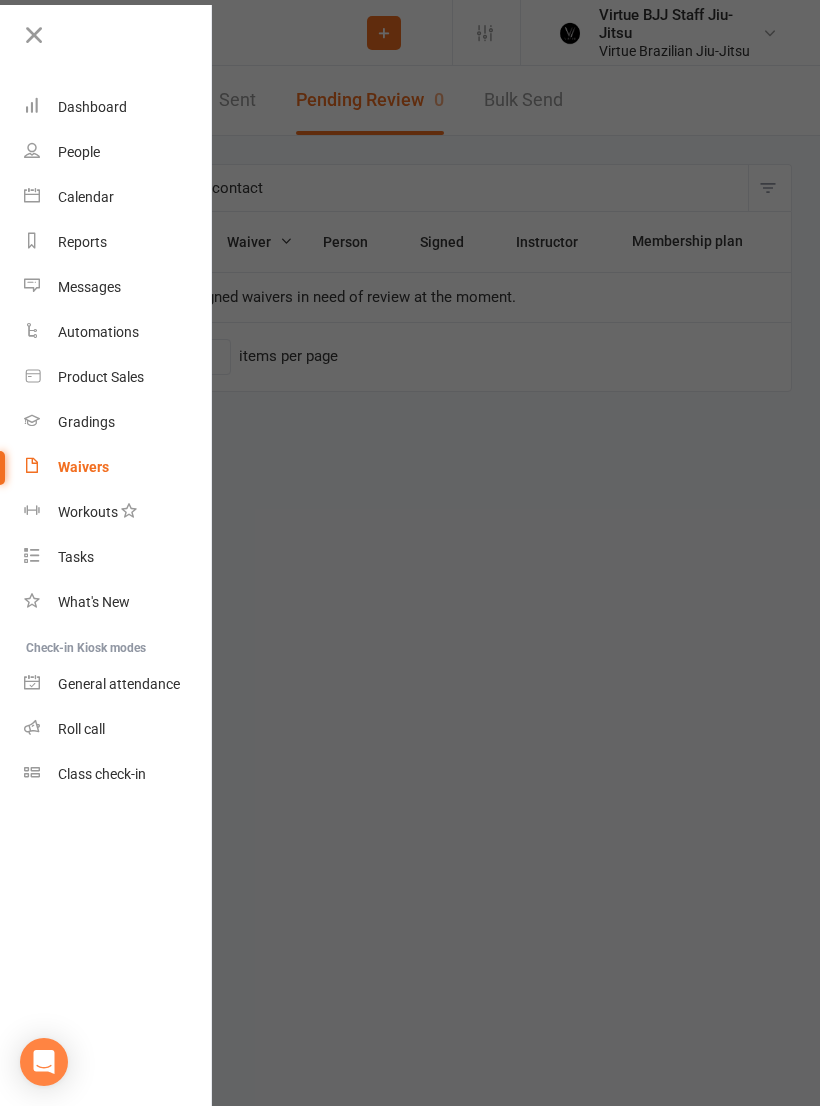click on "Class check-in" at bounding box center [102, 774] 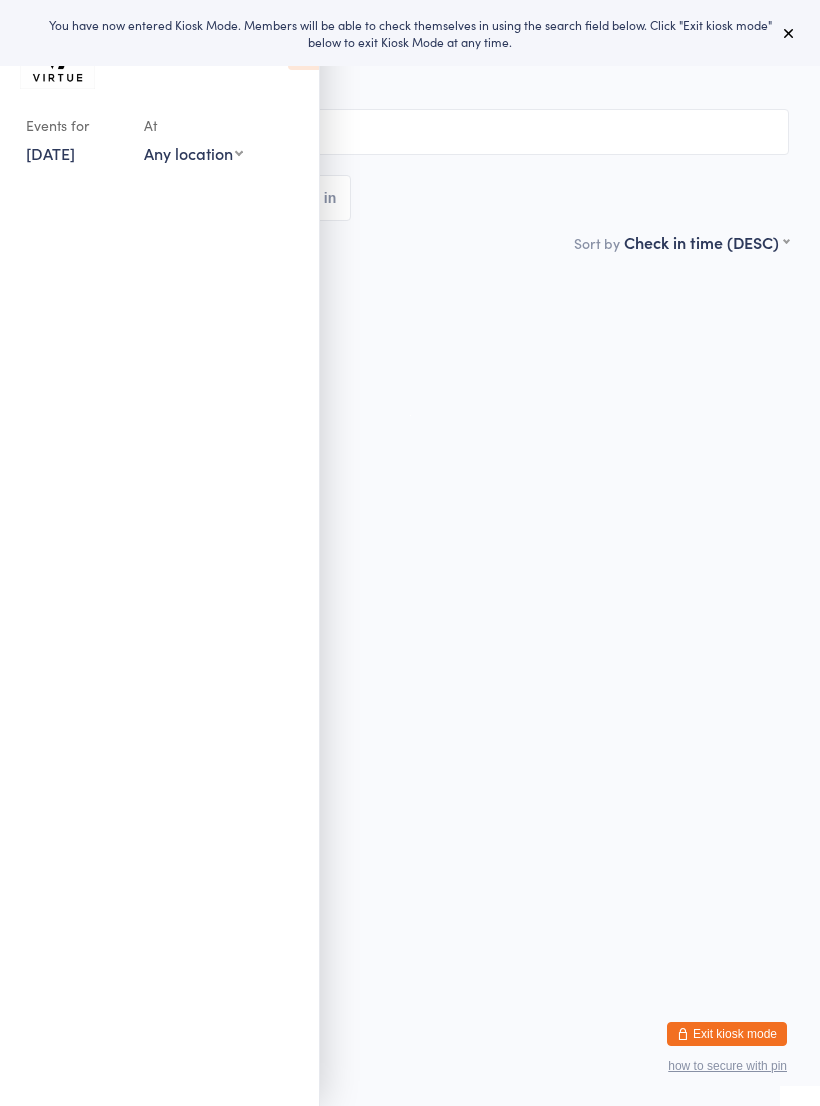 scroll, scrollTop: 0, scrollLeft: 0, axis: both 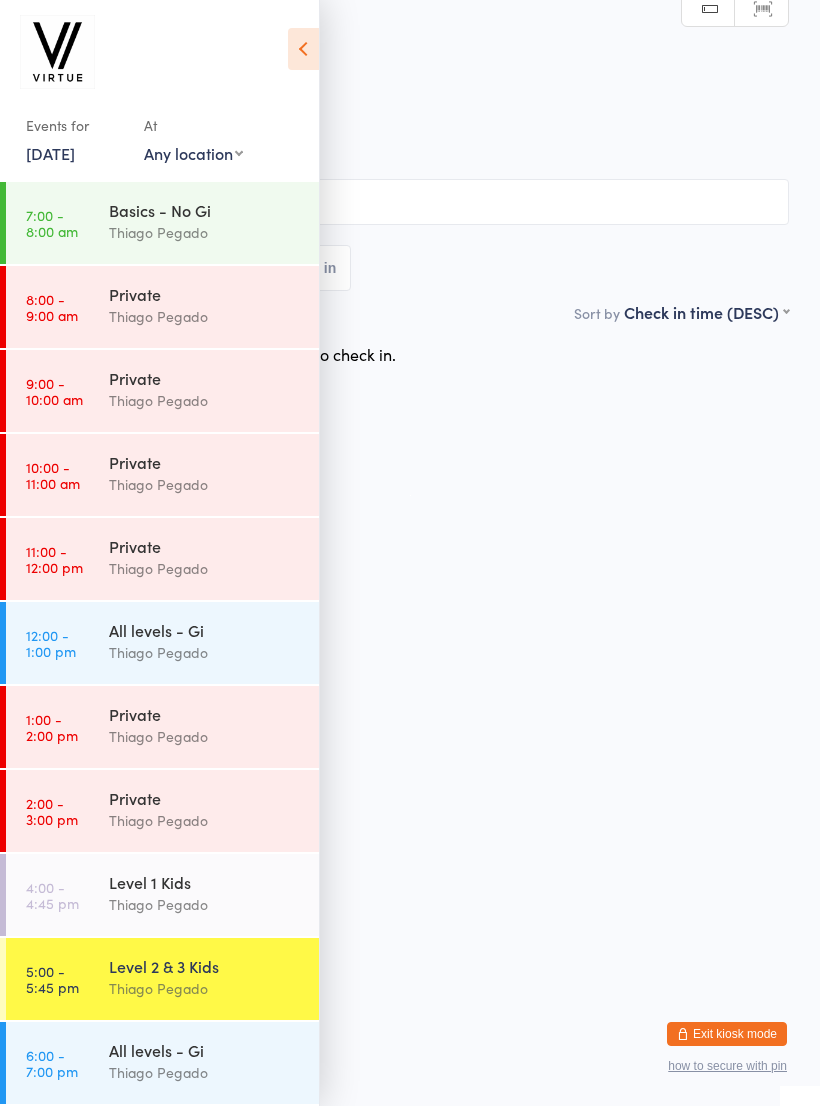 click on "Thiago Pegado" at bounding box center (205, 988) 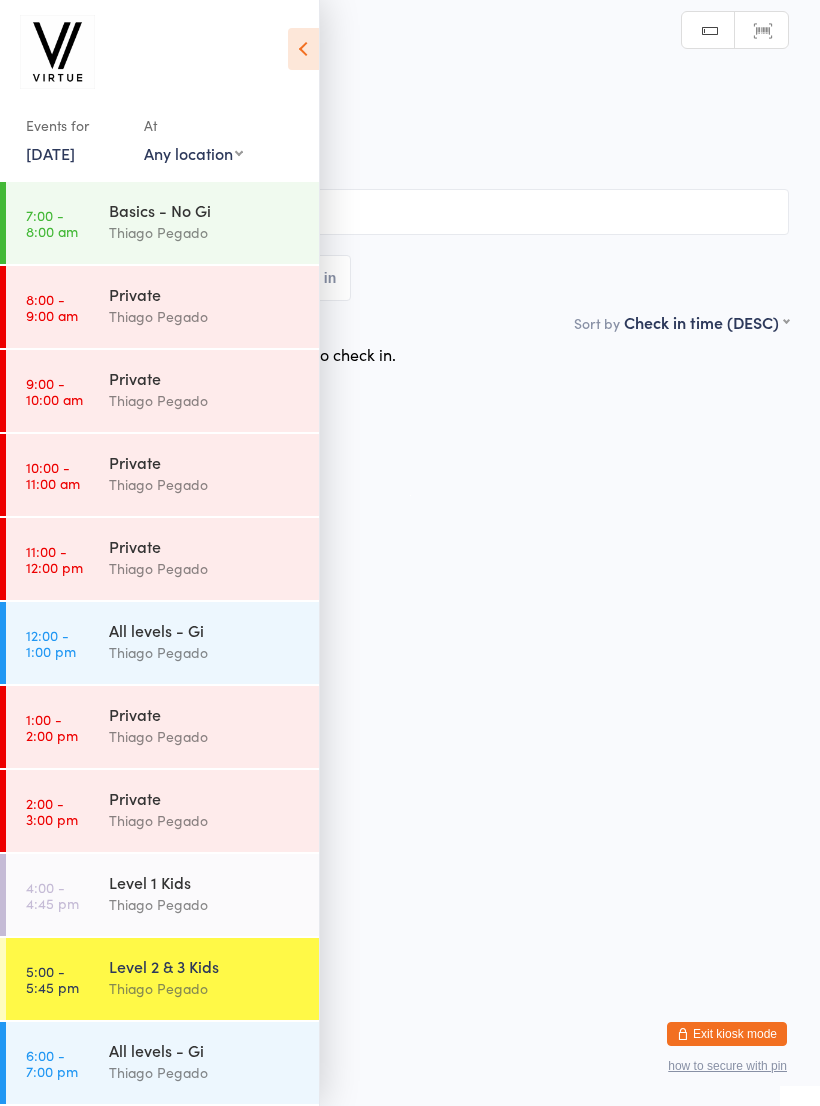 click at bounding box center [303, 49] 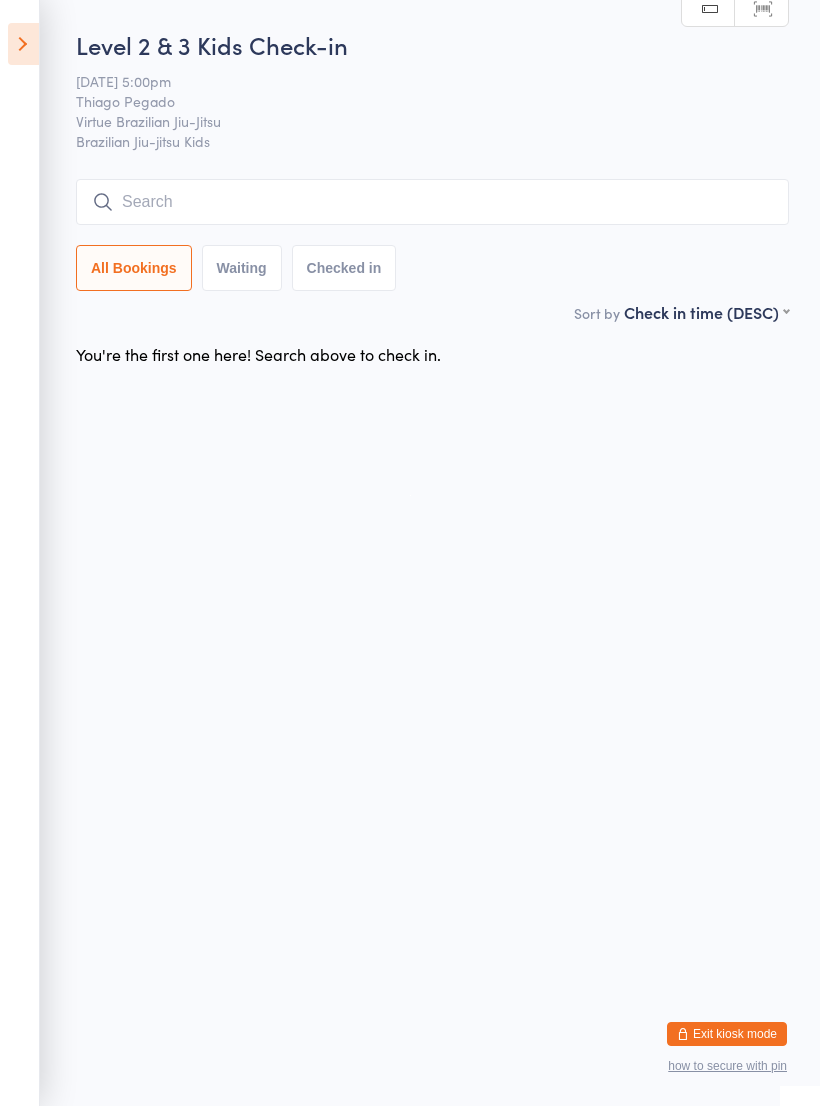 click at bounding box center [432, 202] 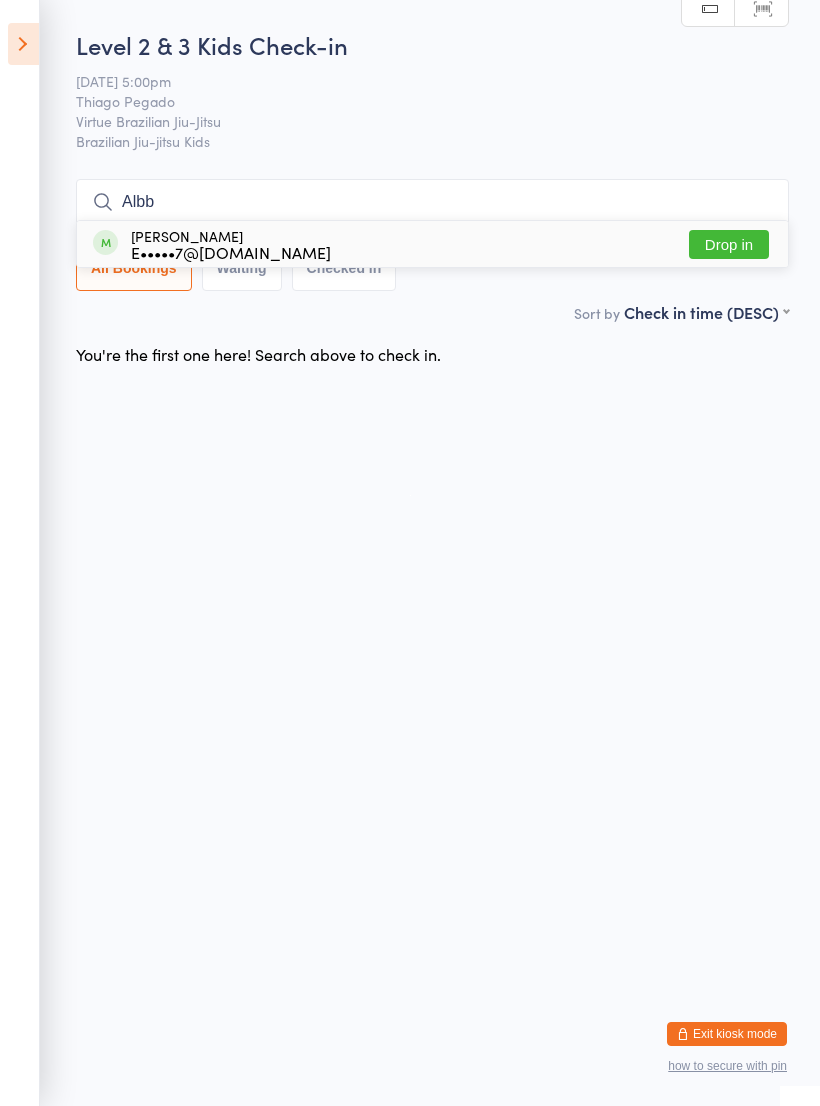 type on "Albb" 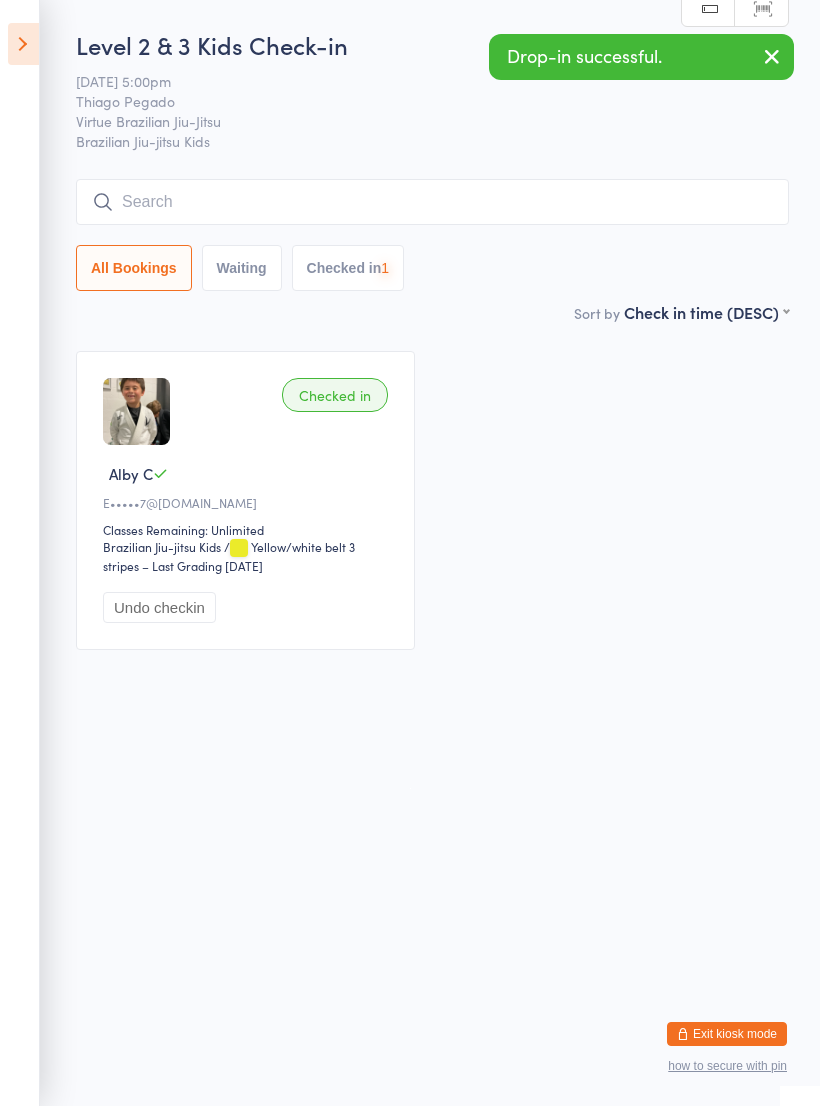 click at bounding box center (432, 202) 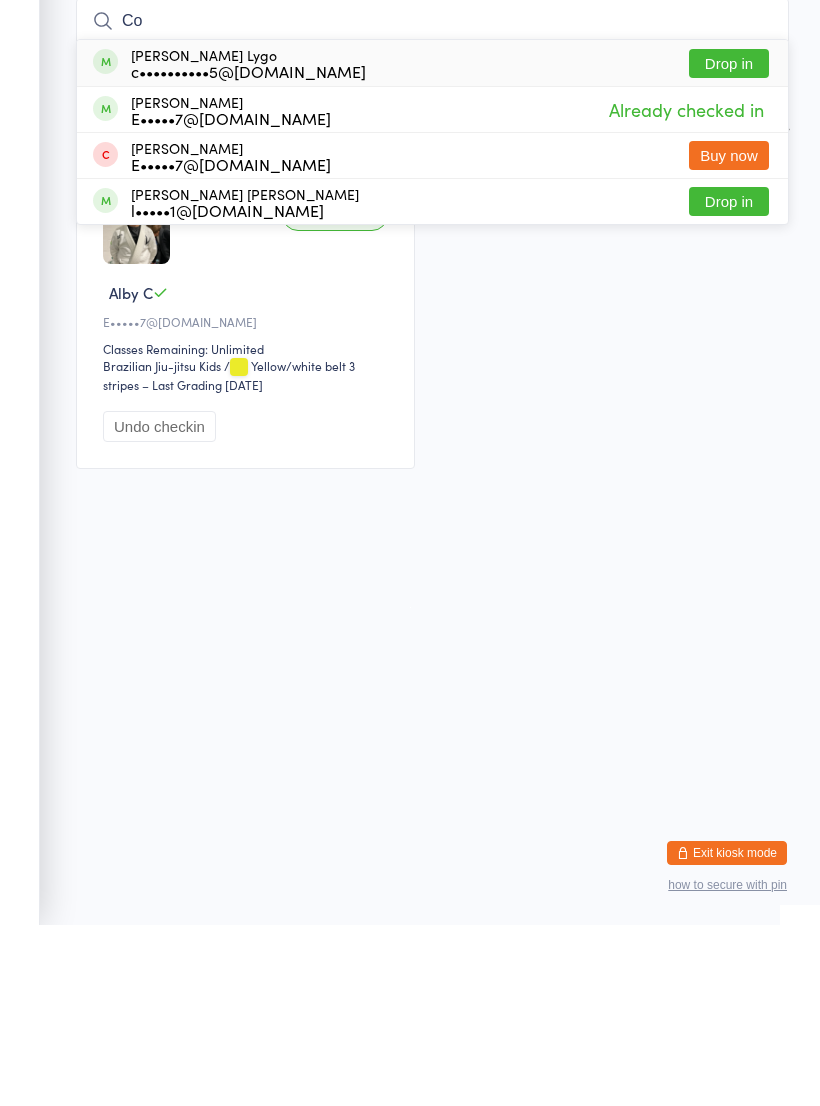 type on "C" 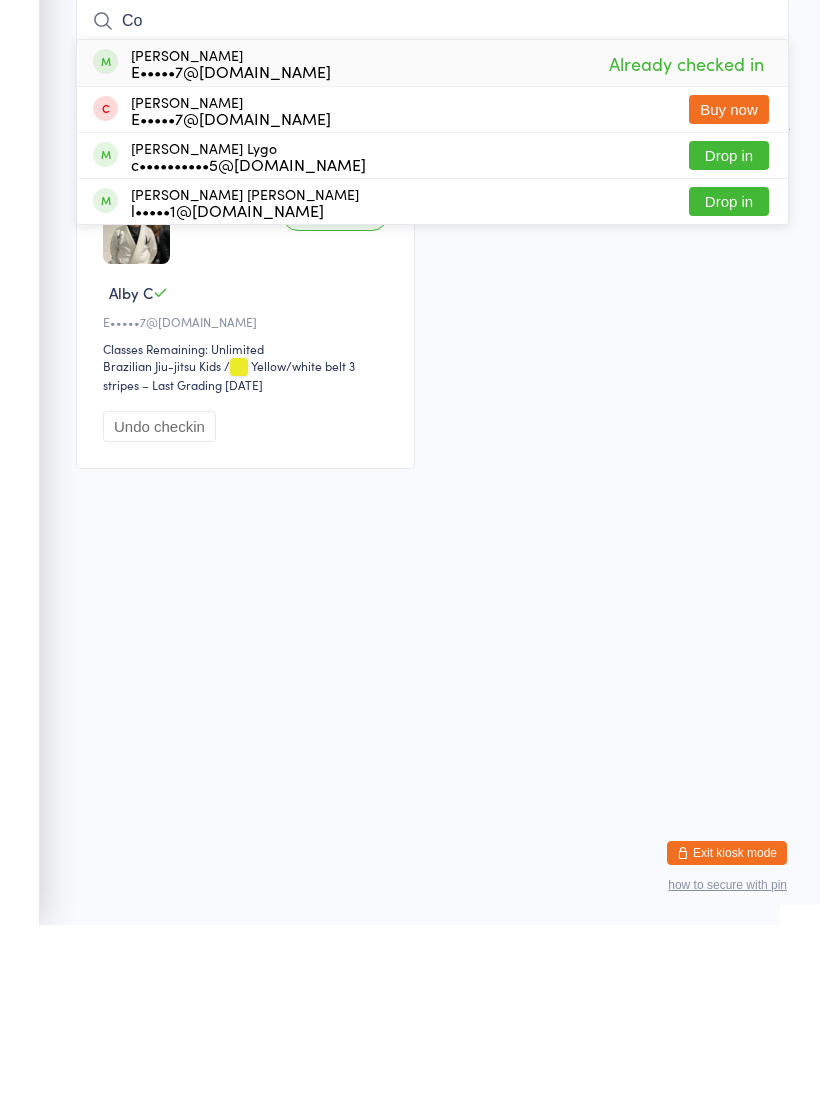 type on "C" 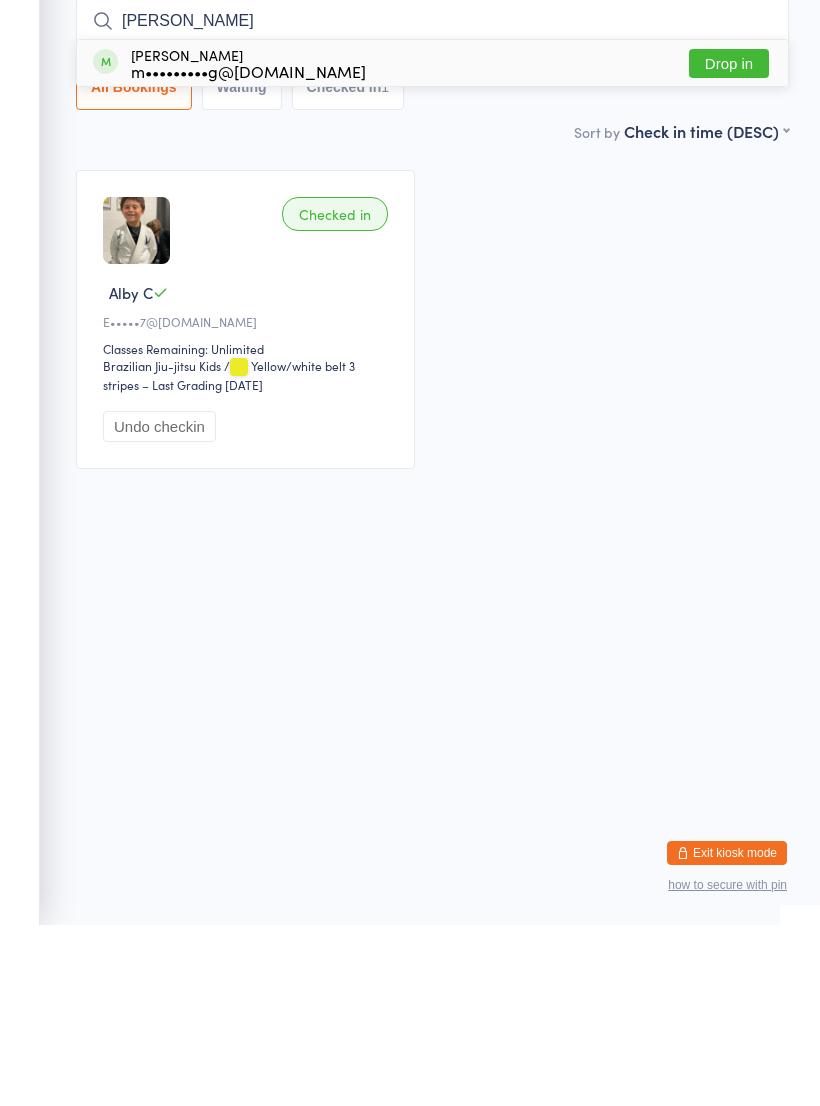 type on "Ryan" 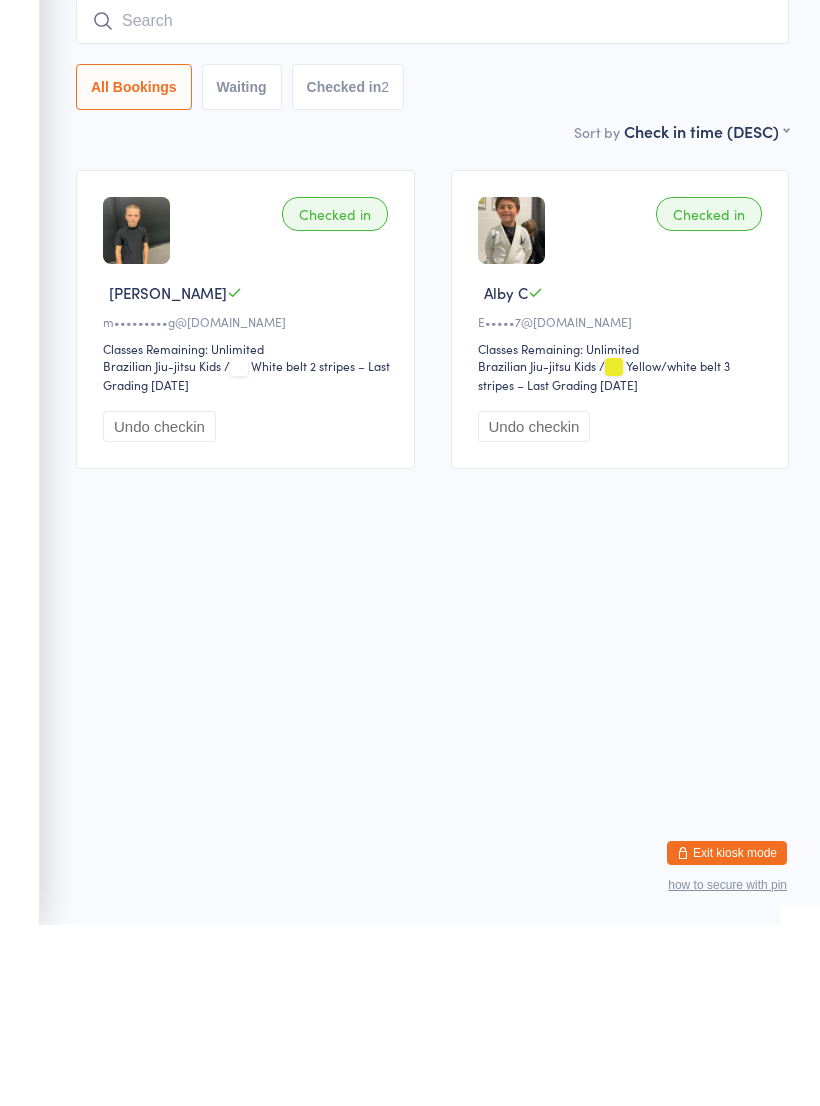 click at bounding box center [432, 202] 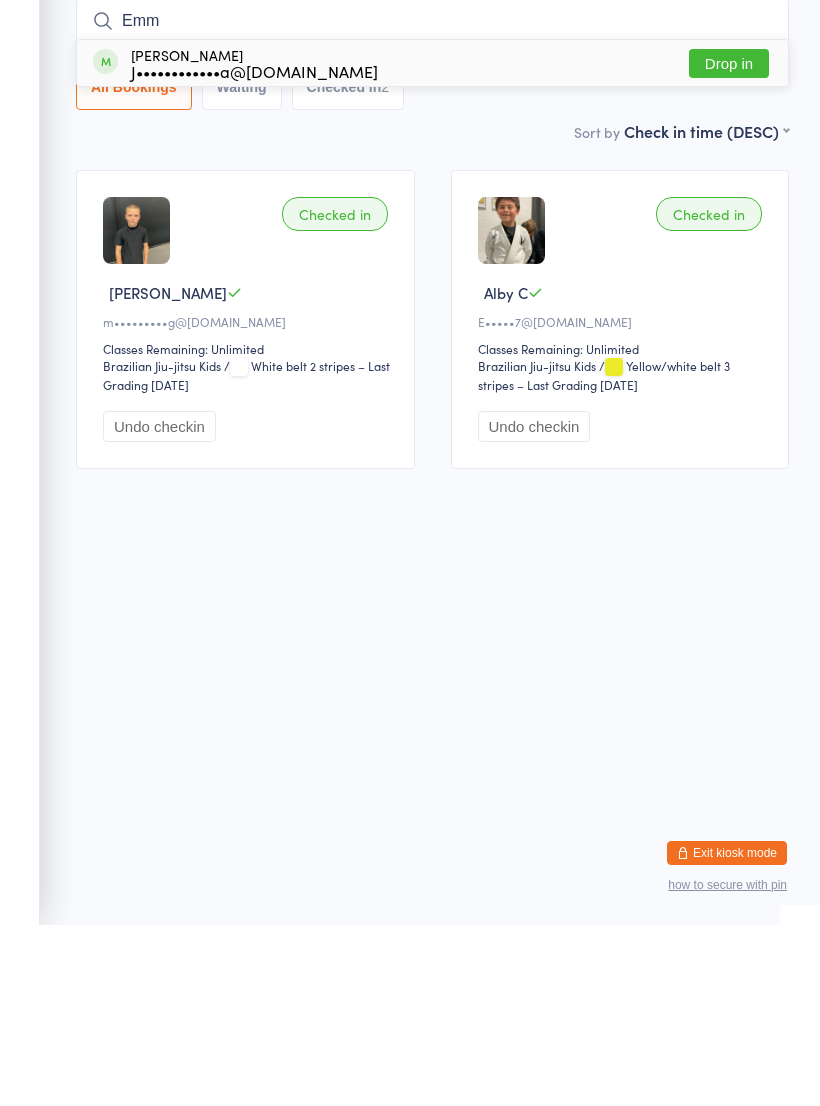 type on "Emm" 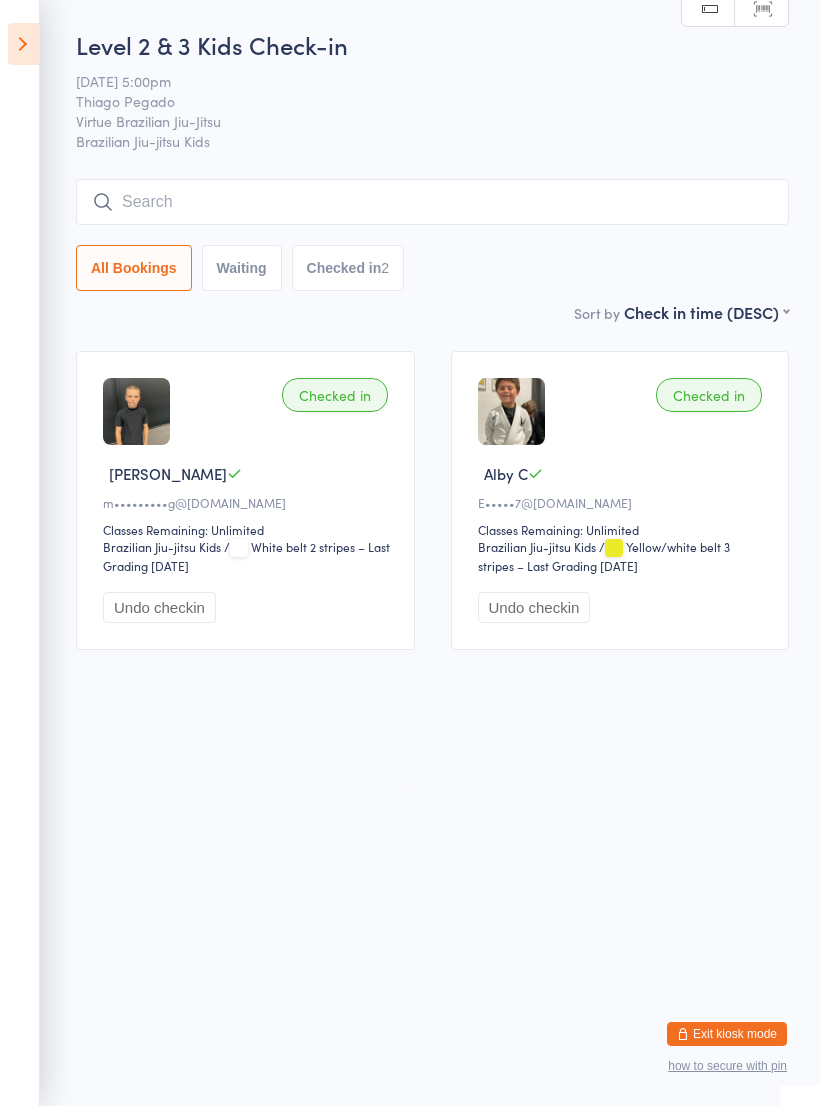 click at bounding box center (432, 202) 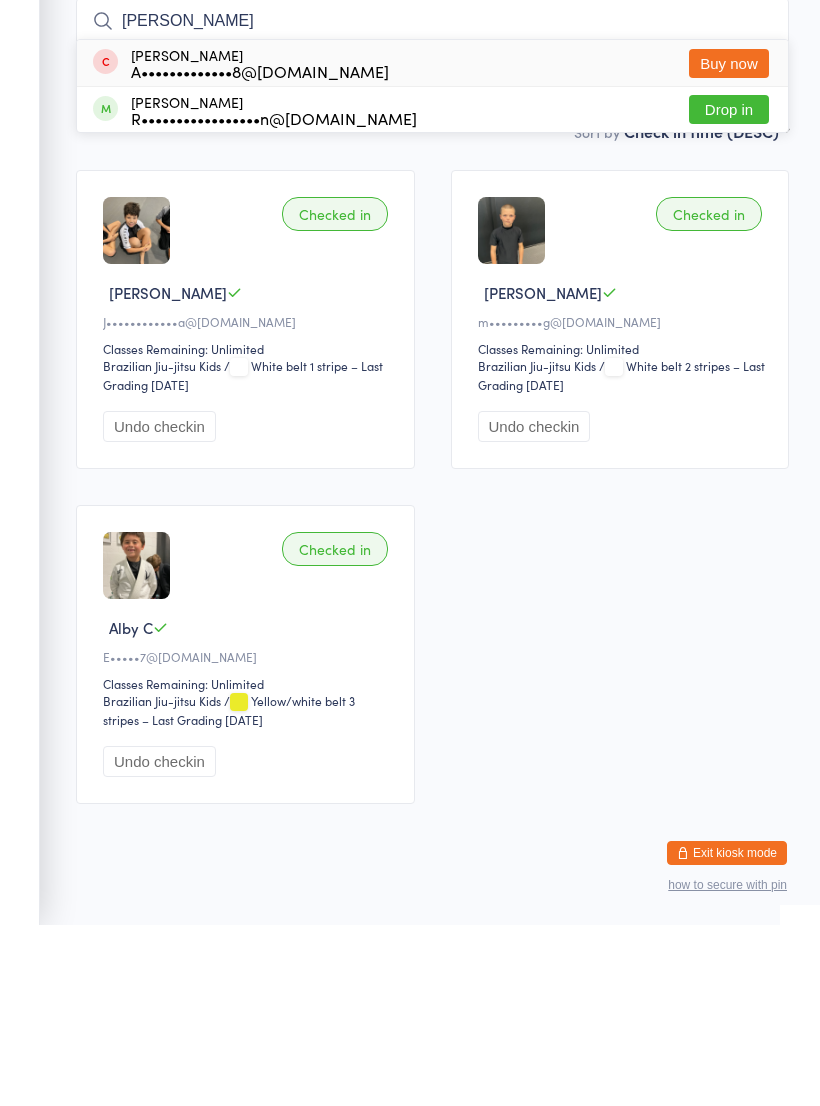 type on "Alan" 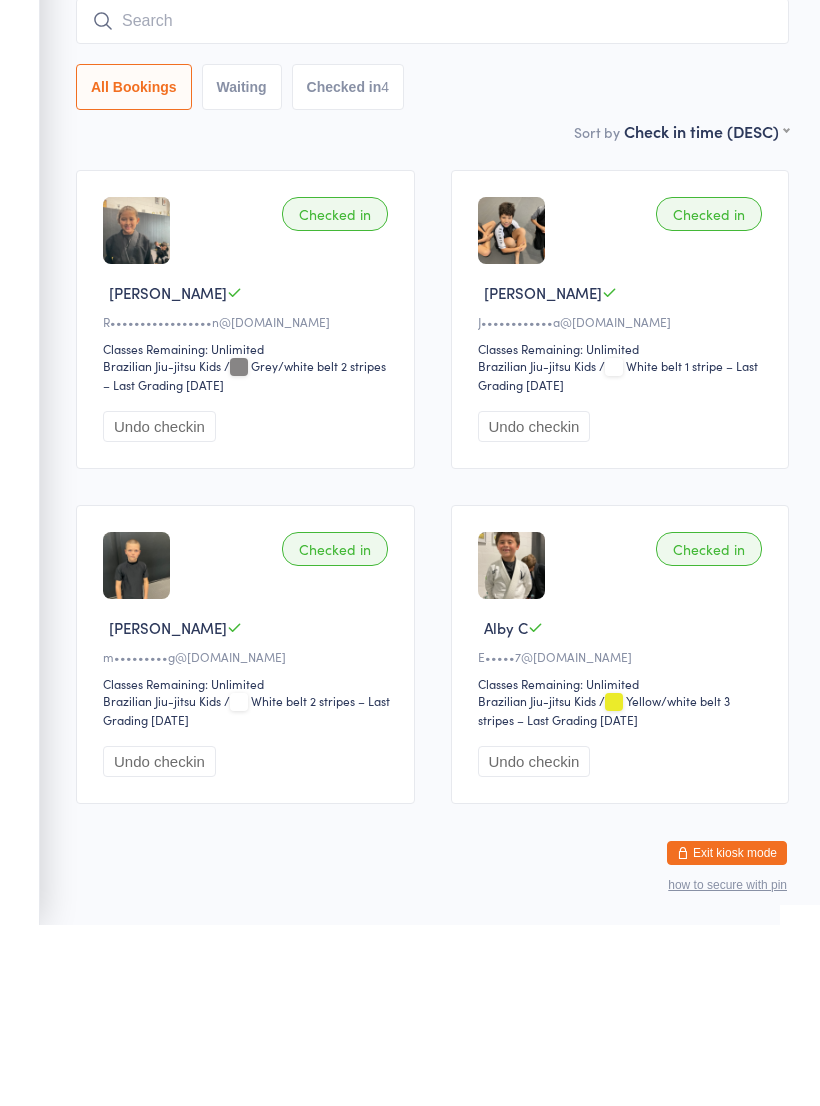 click at bounding box center (432, 202) 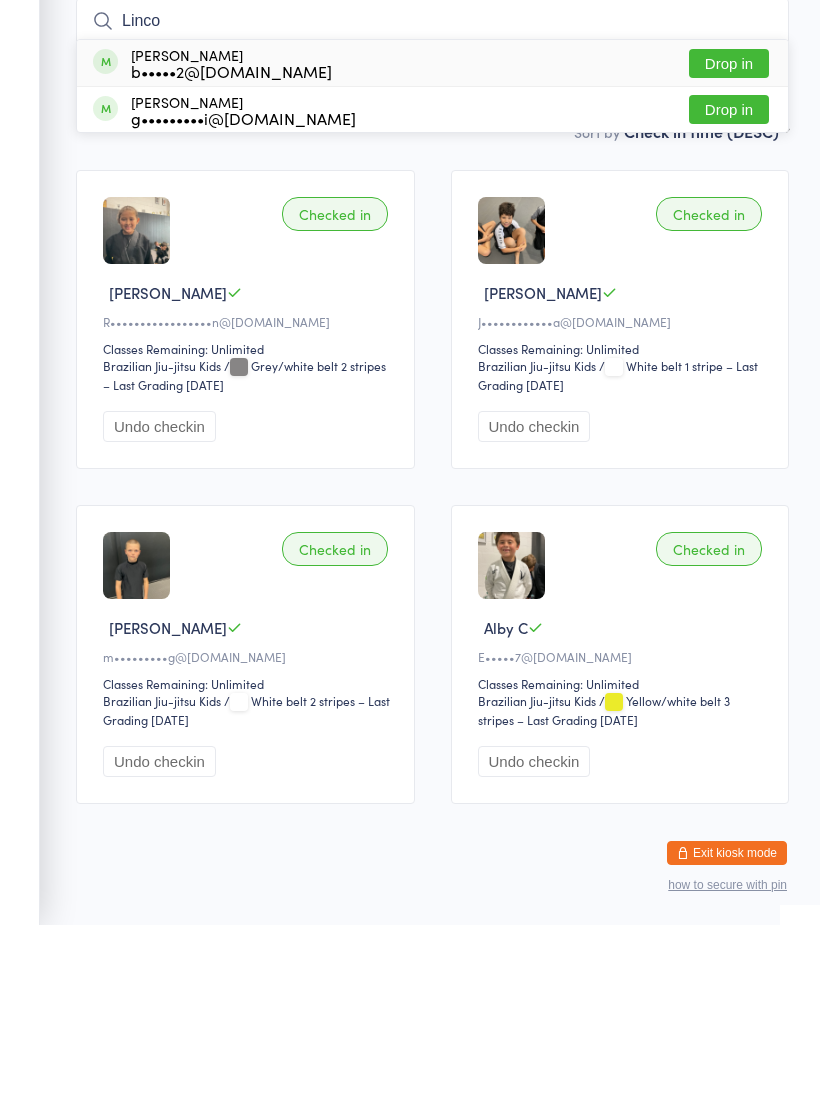type on "Linco" 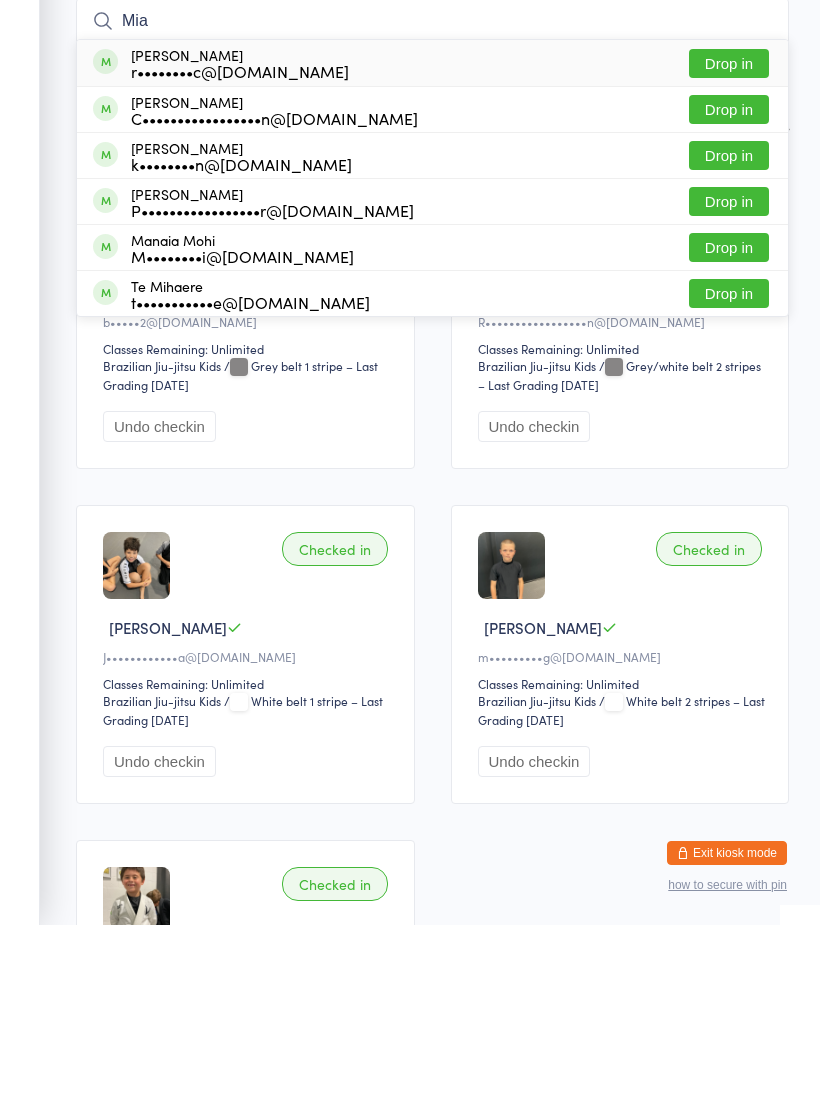 type on "Mia" 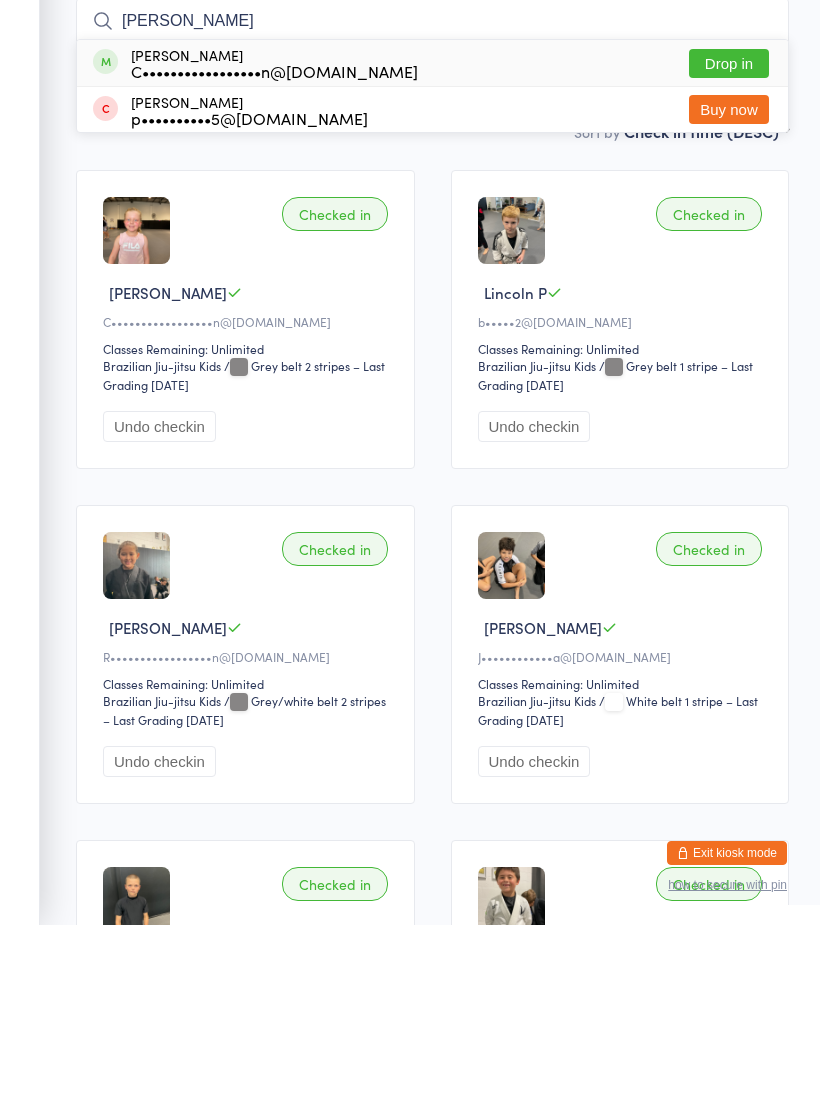 type on "Romeo" 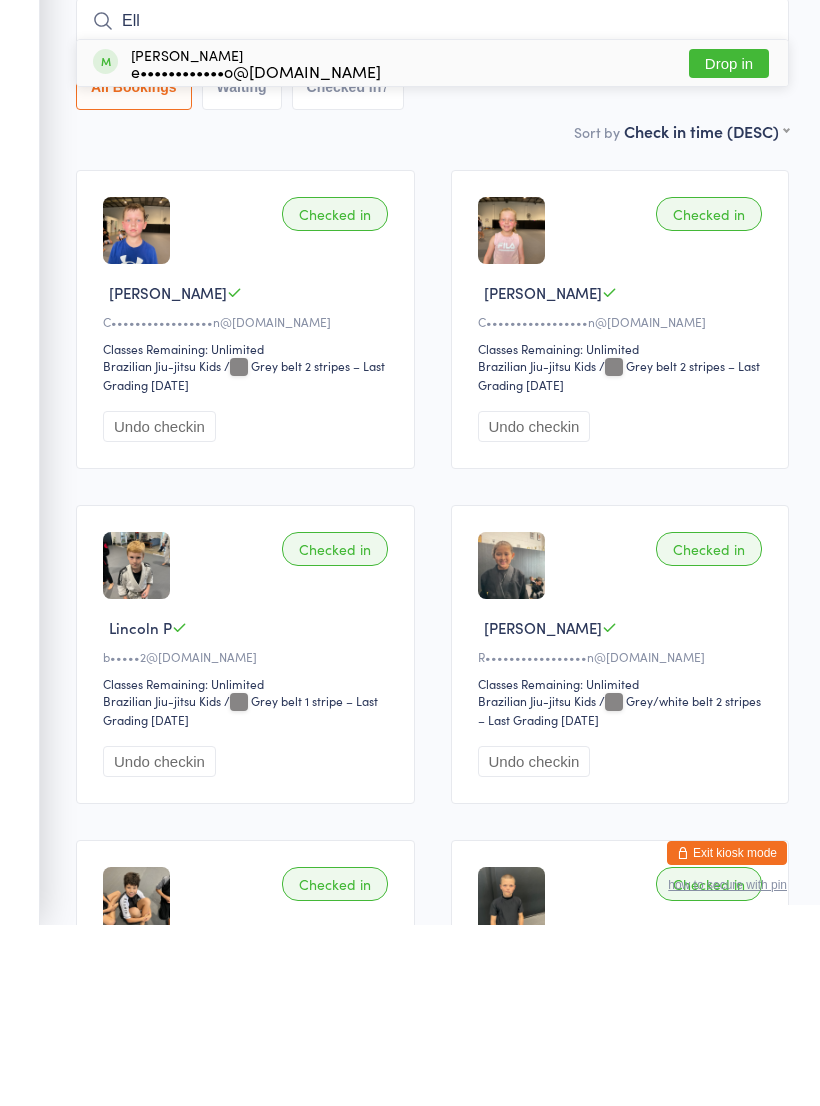 type on "Ell" 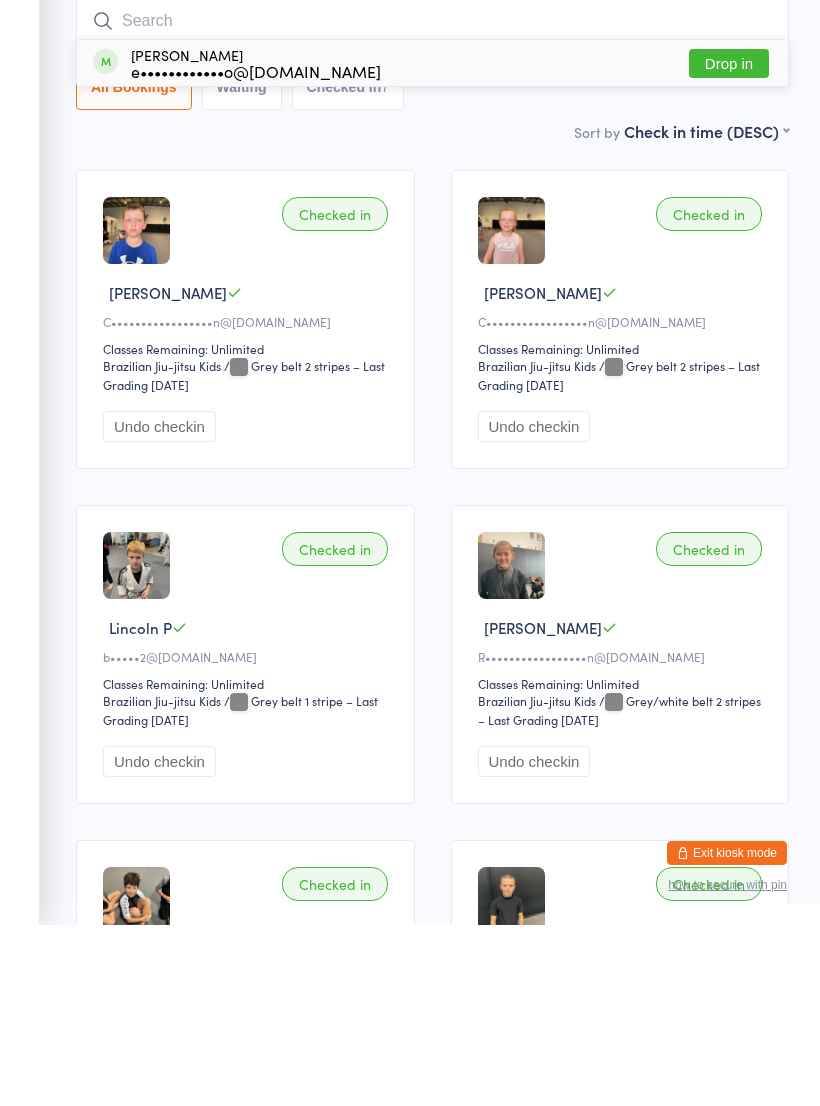 scroll, scrollTop: 181, scrollLeft: 0, axis: vertical 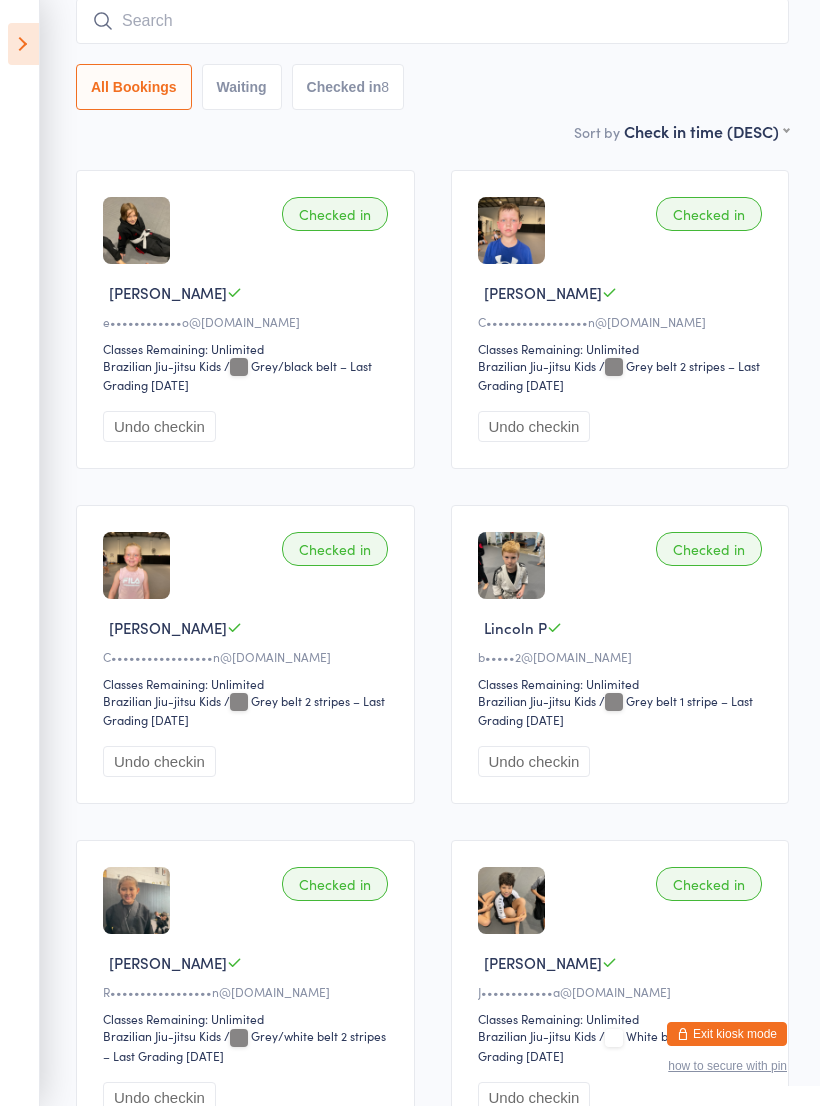 click at bounding box center (432, 21) 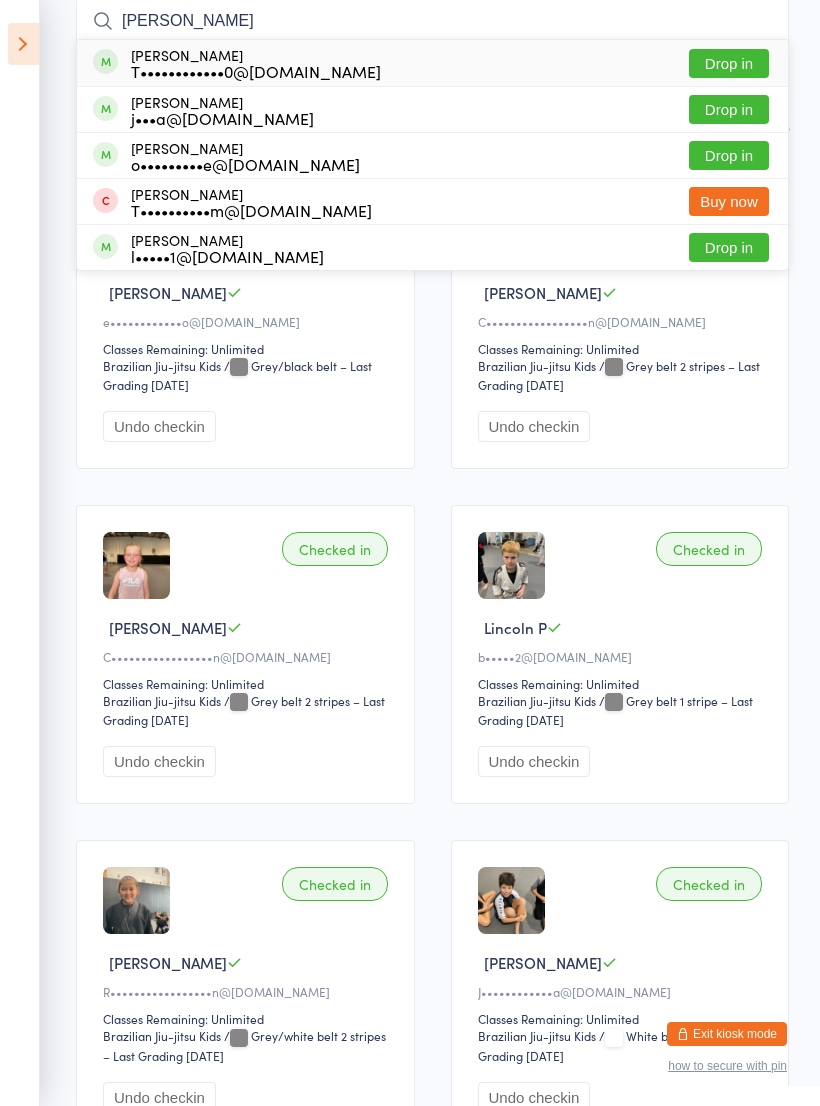 type on "Thom" 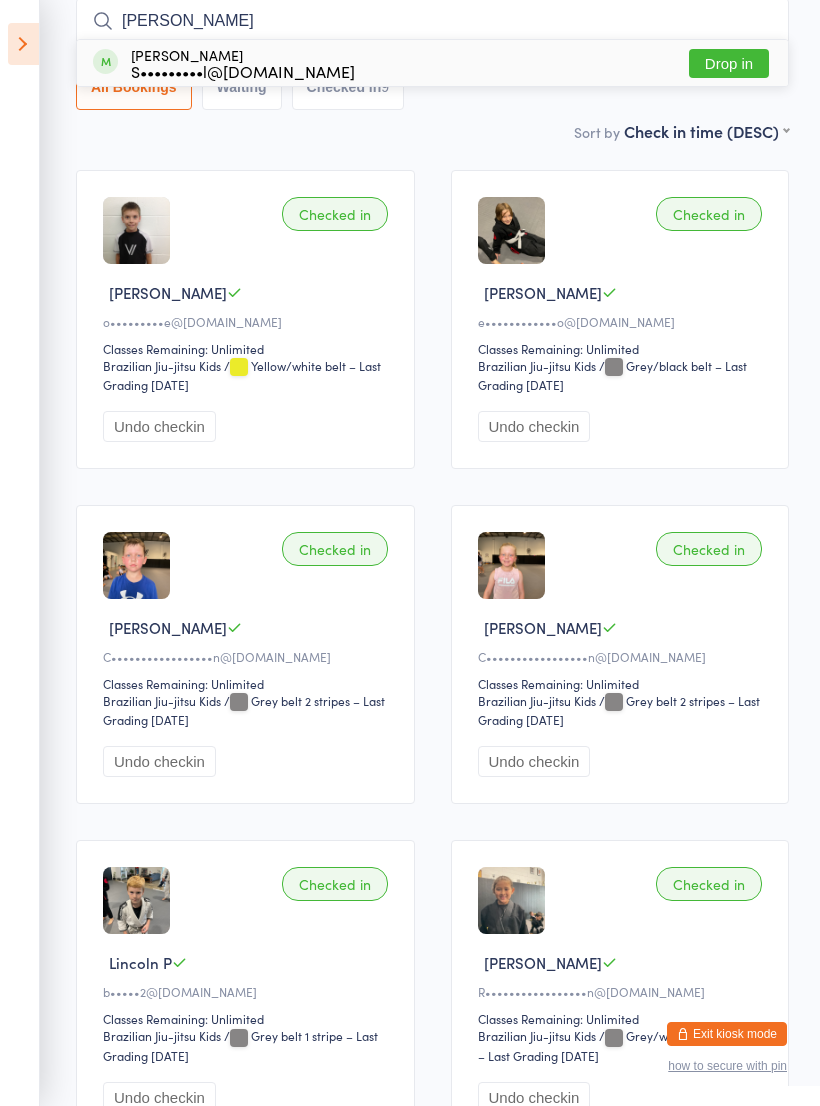 type on "Pietro" 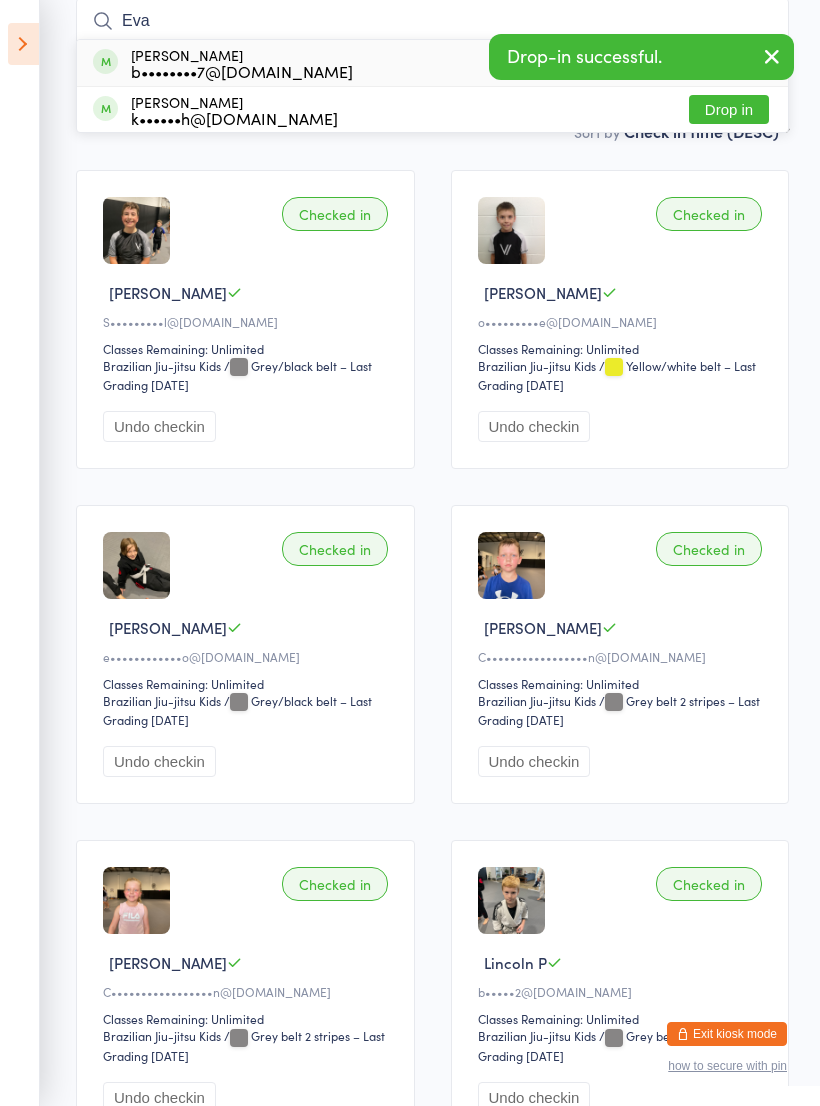 type on "Eva" 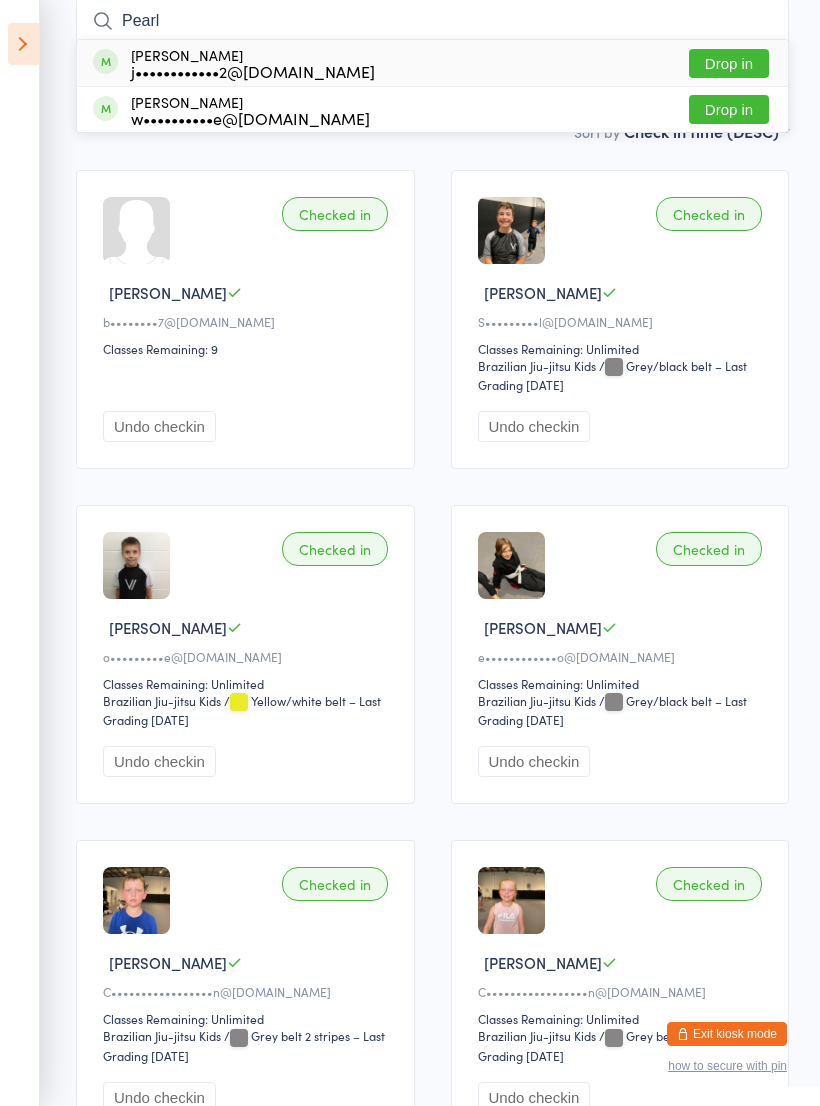 type on "Pearl" 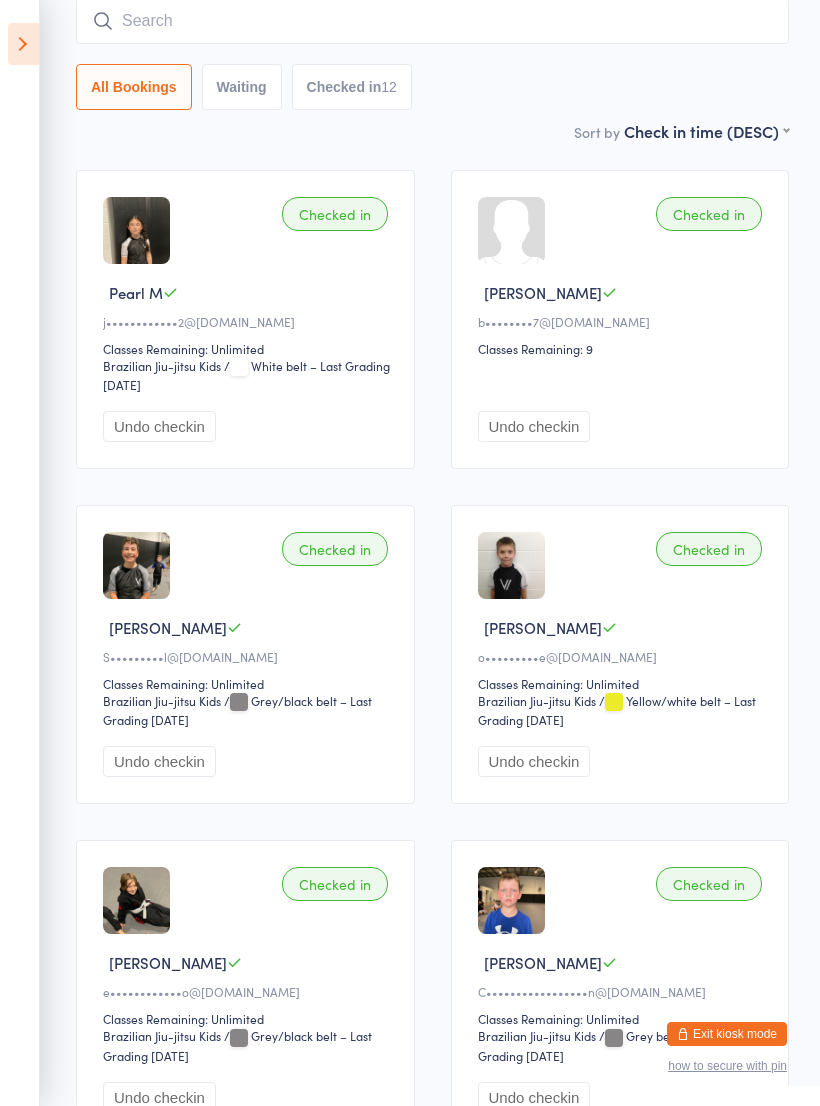 click at bounding box center (432, 21) 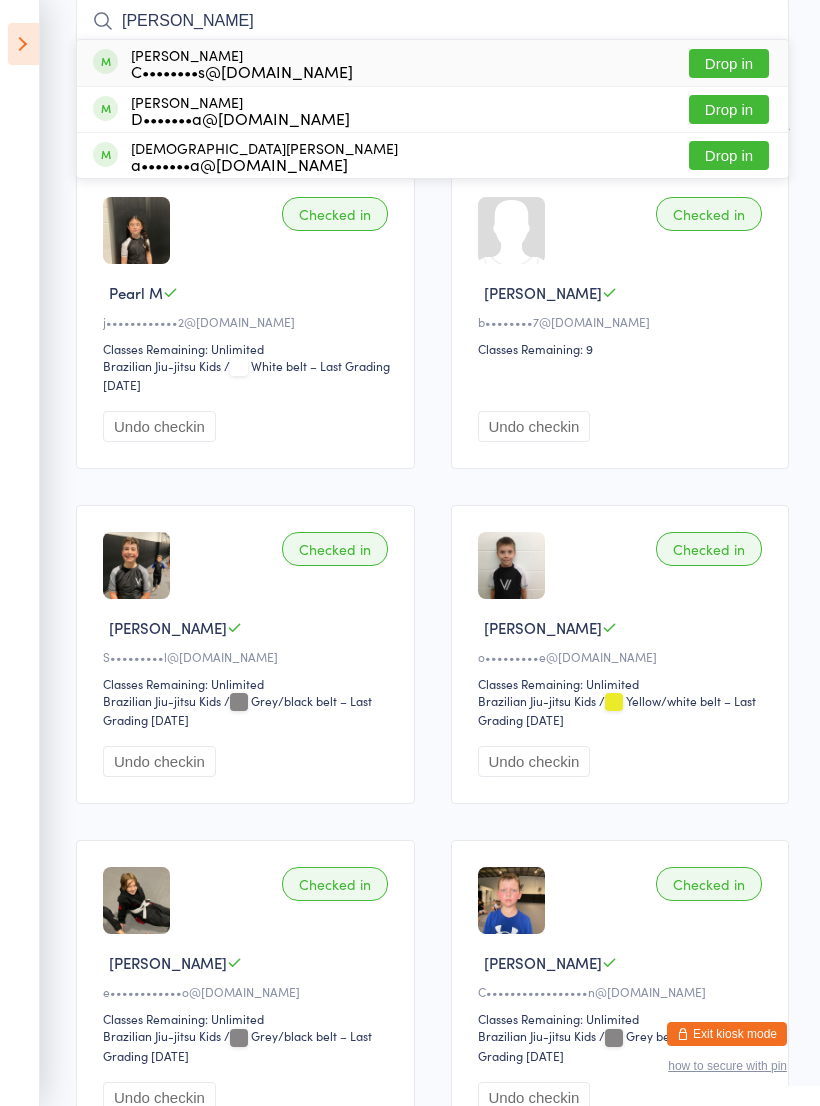 type on "Ari" 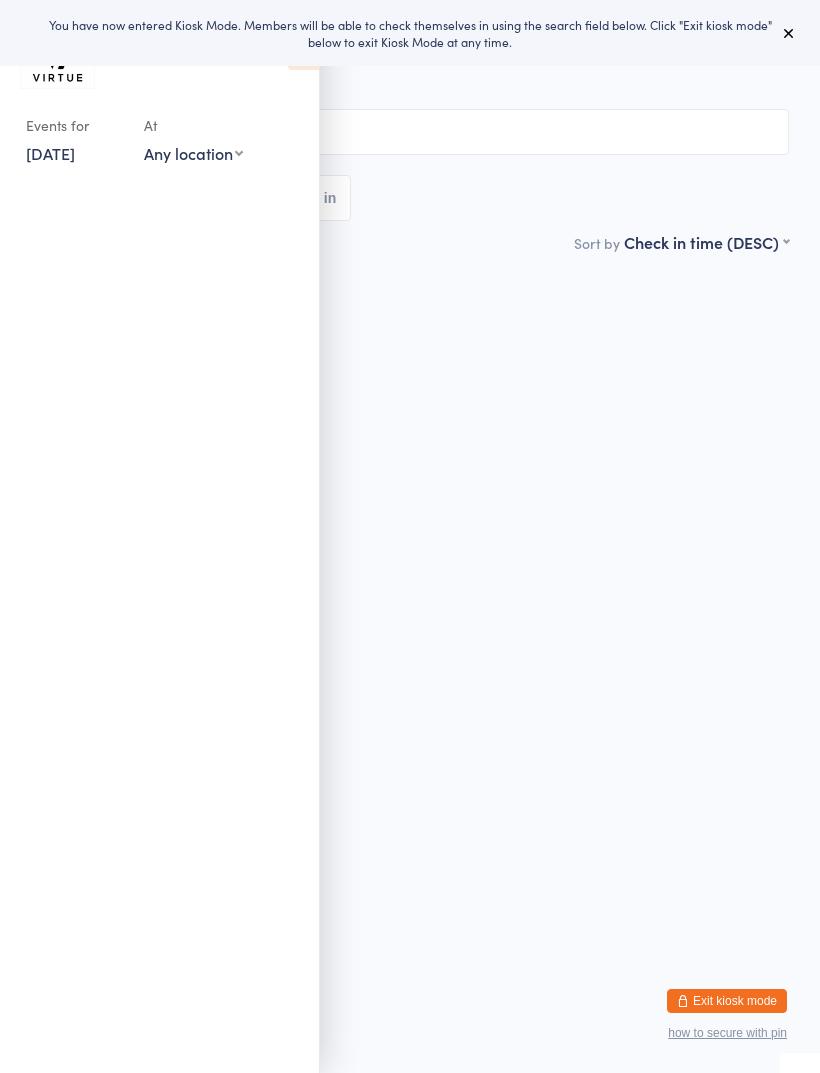scroll, scrollTop: 0, scrollLeft: 0, axis: both 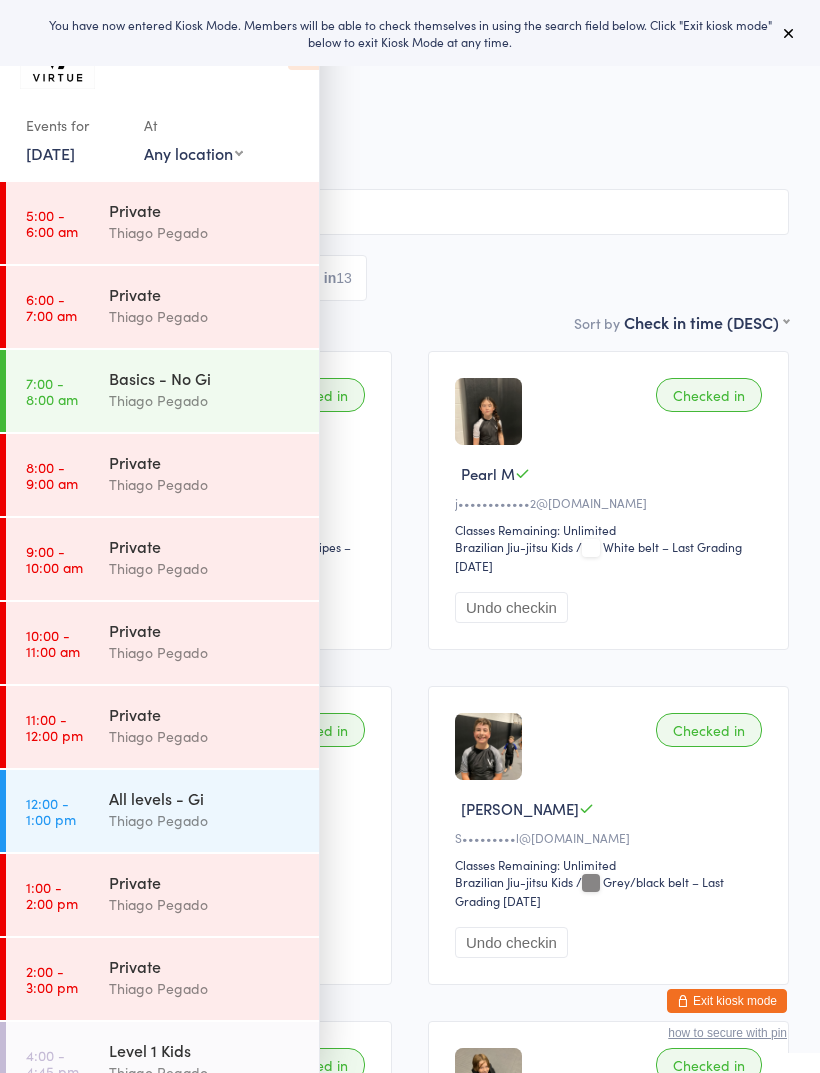 click at bounding box center [789, 33] 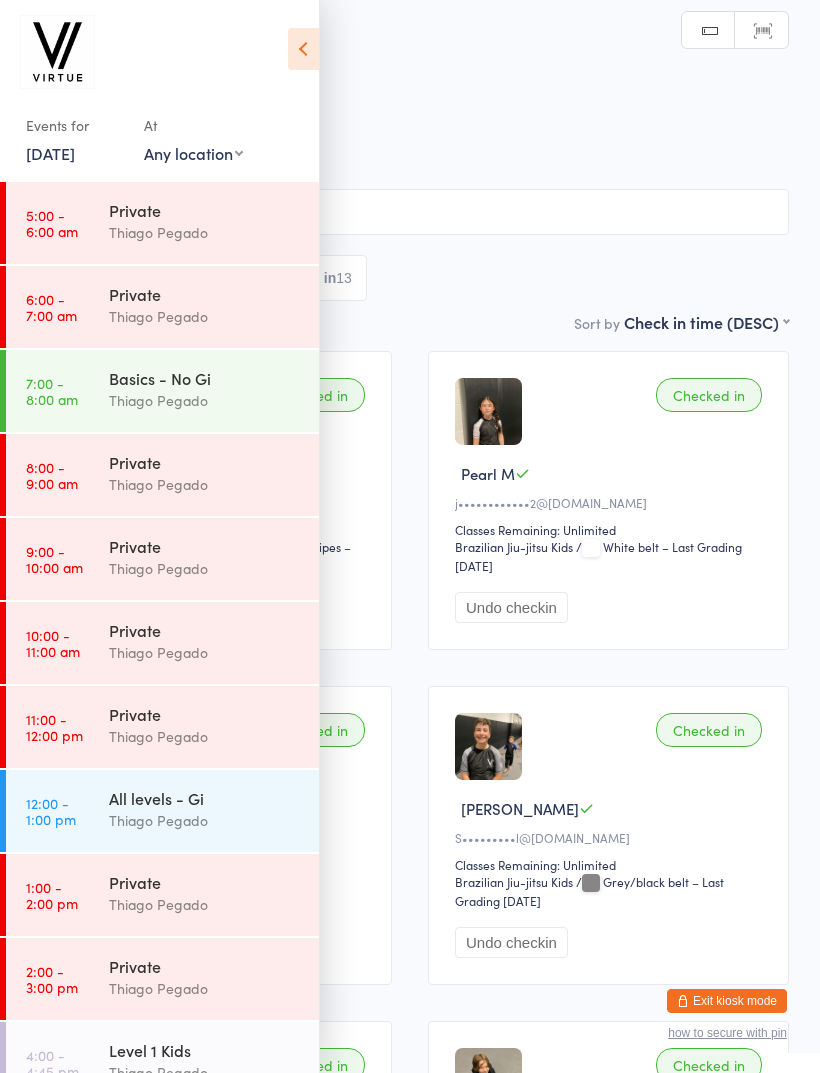 click at bounding box center (303, 49) 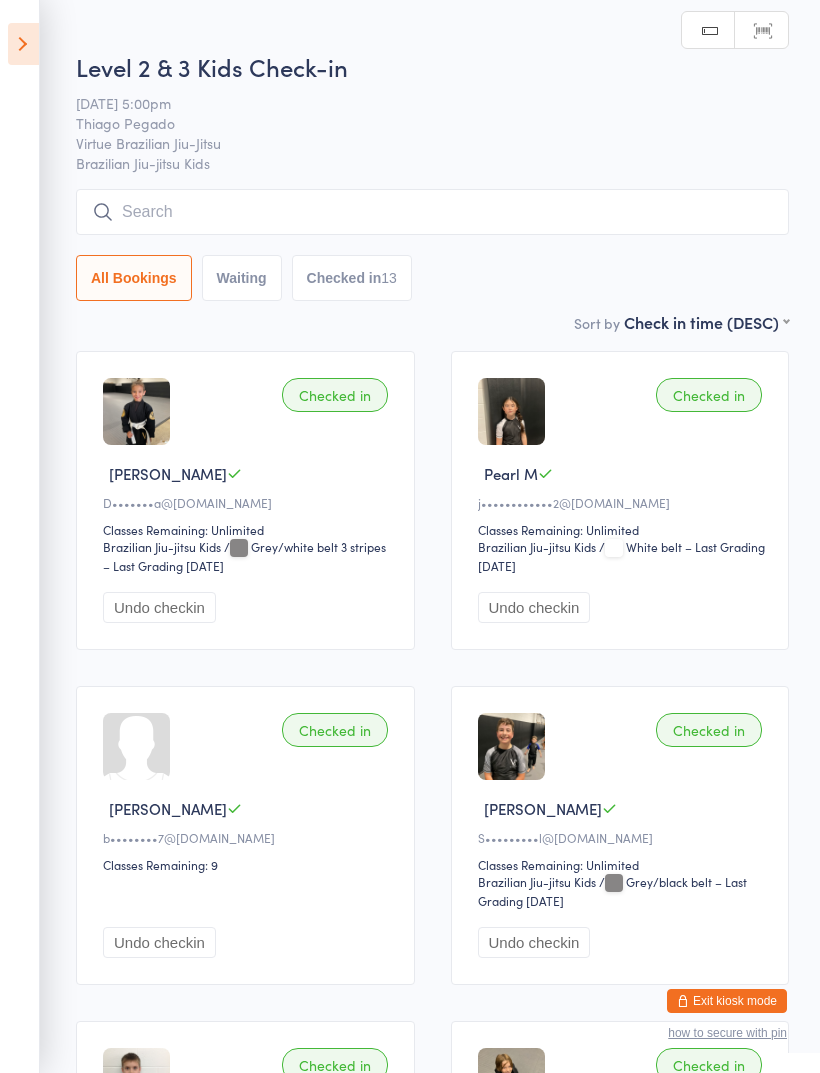 click at bounding box center [432, 212] 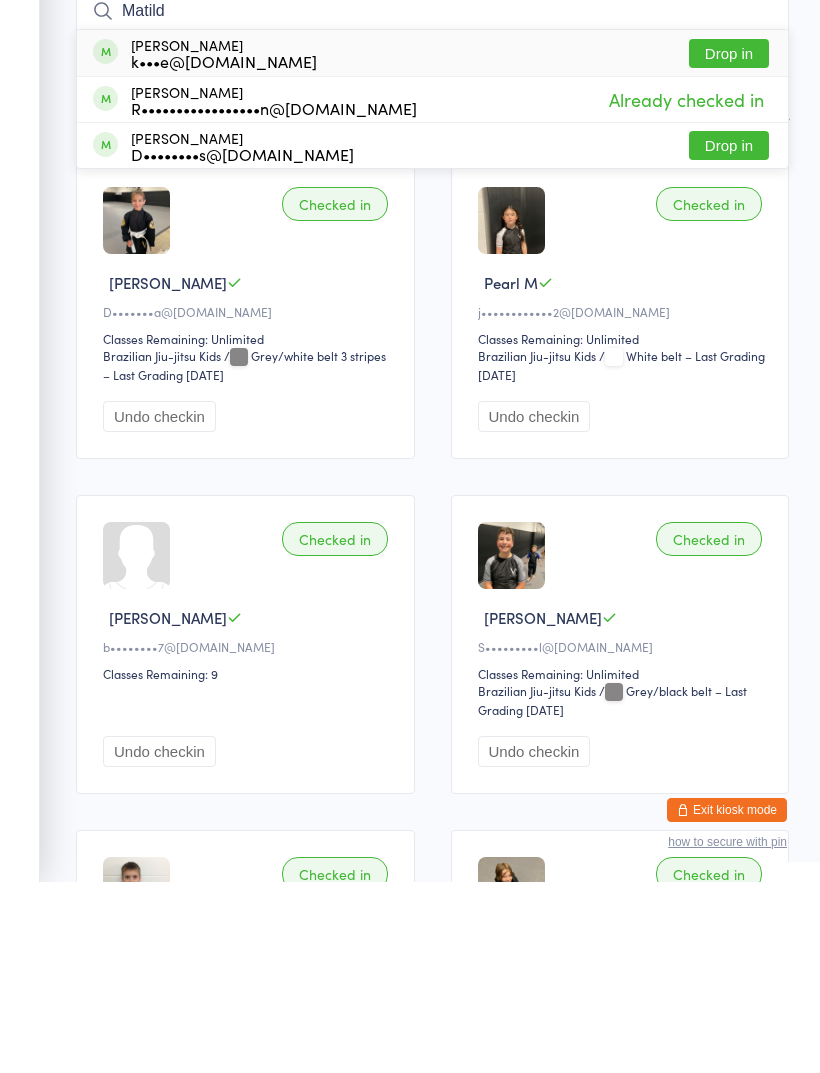 type on "Matild" 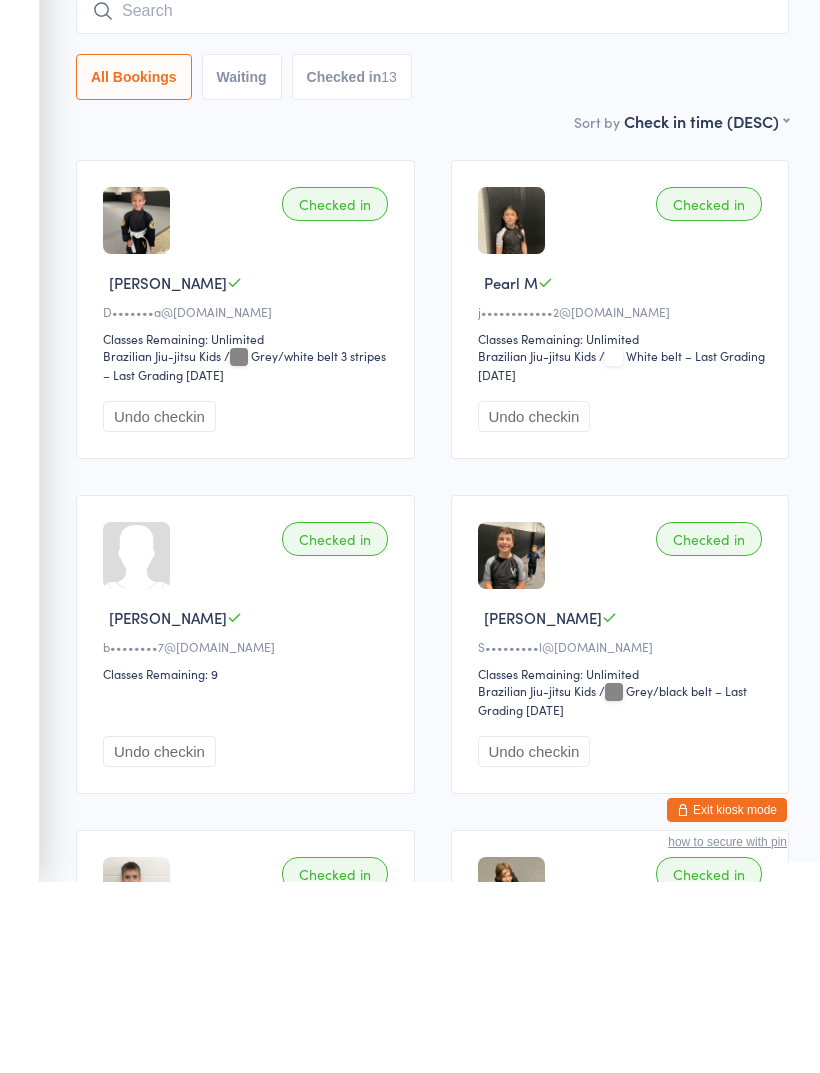 scroll, scrollTop: 191, scrollLeft: 0, axis: vertical 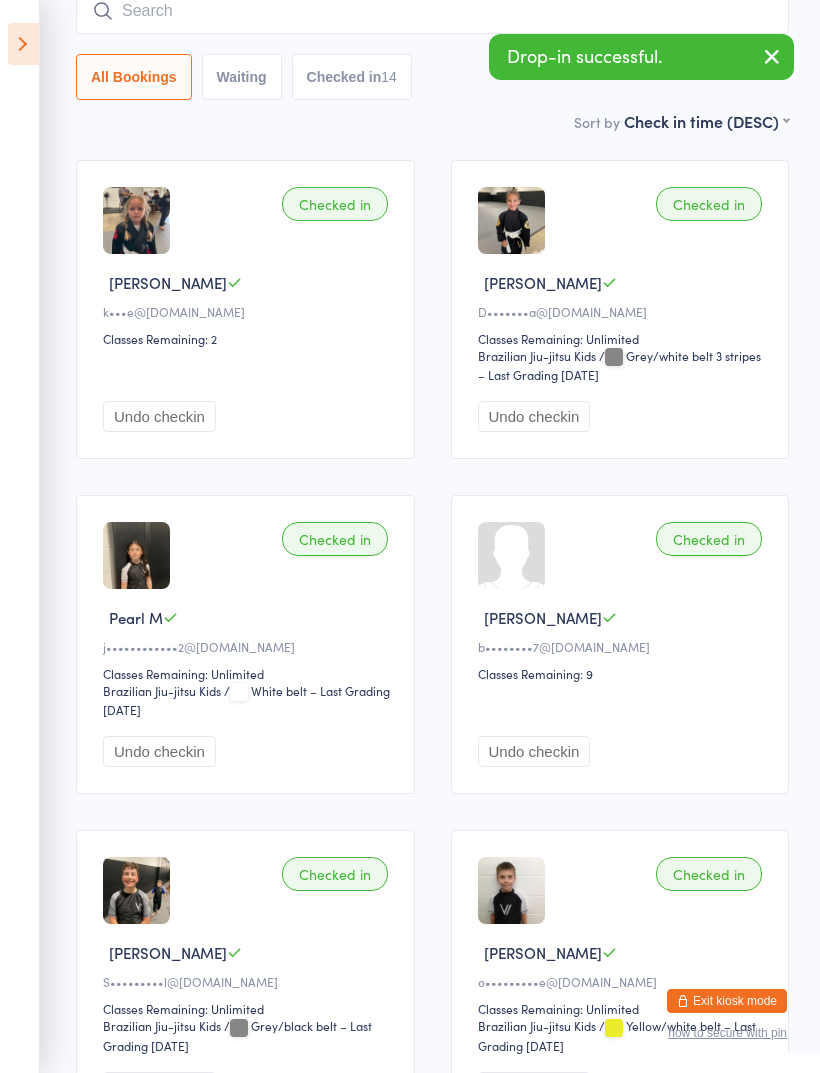 click on "Exit kiosk mode" at bounding box center (727, 1001) 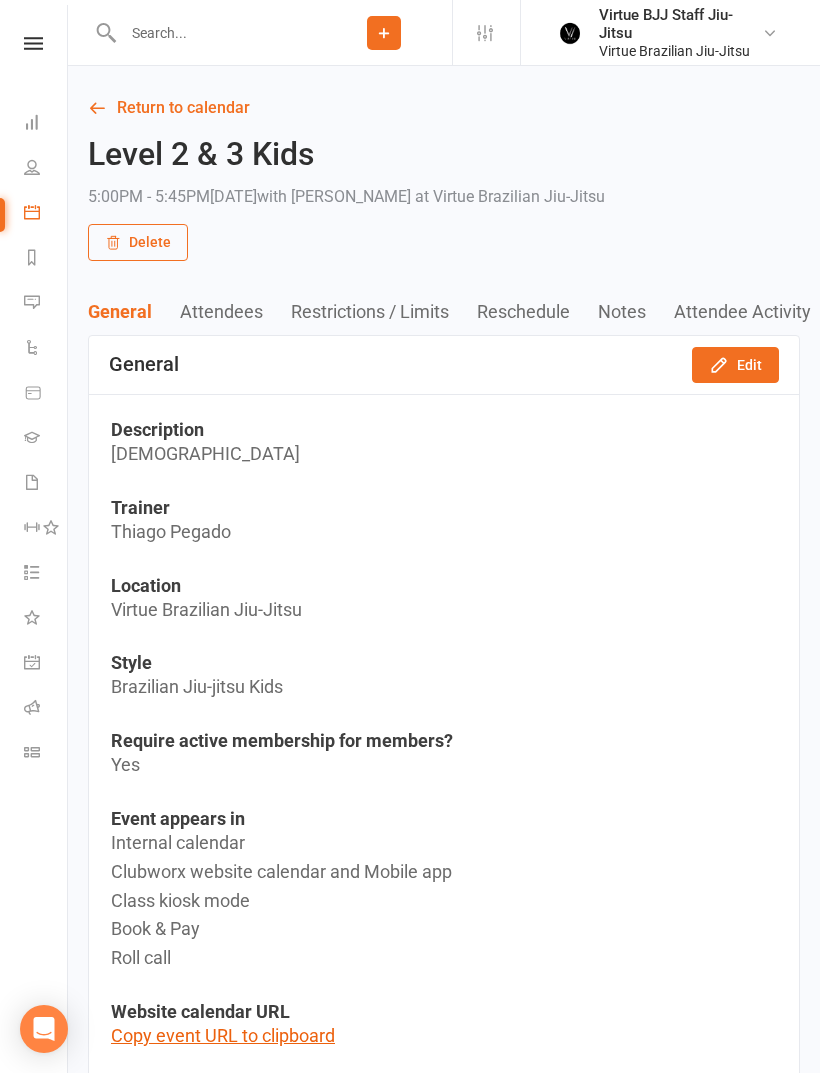 scroll, scrollTop: 0, scrollLeft: 0, axis: both 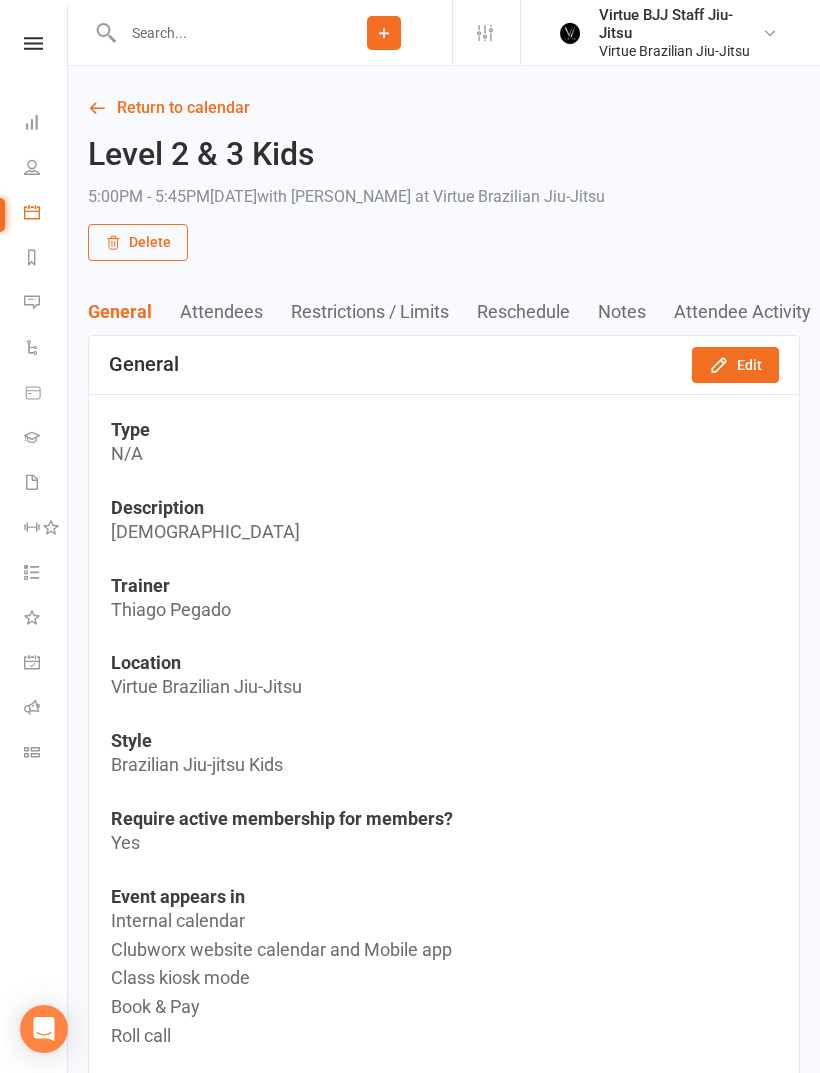 click on "Loading" at bounding box center (0, 0) 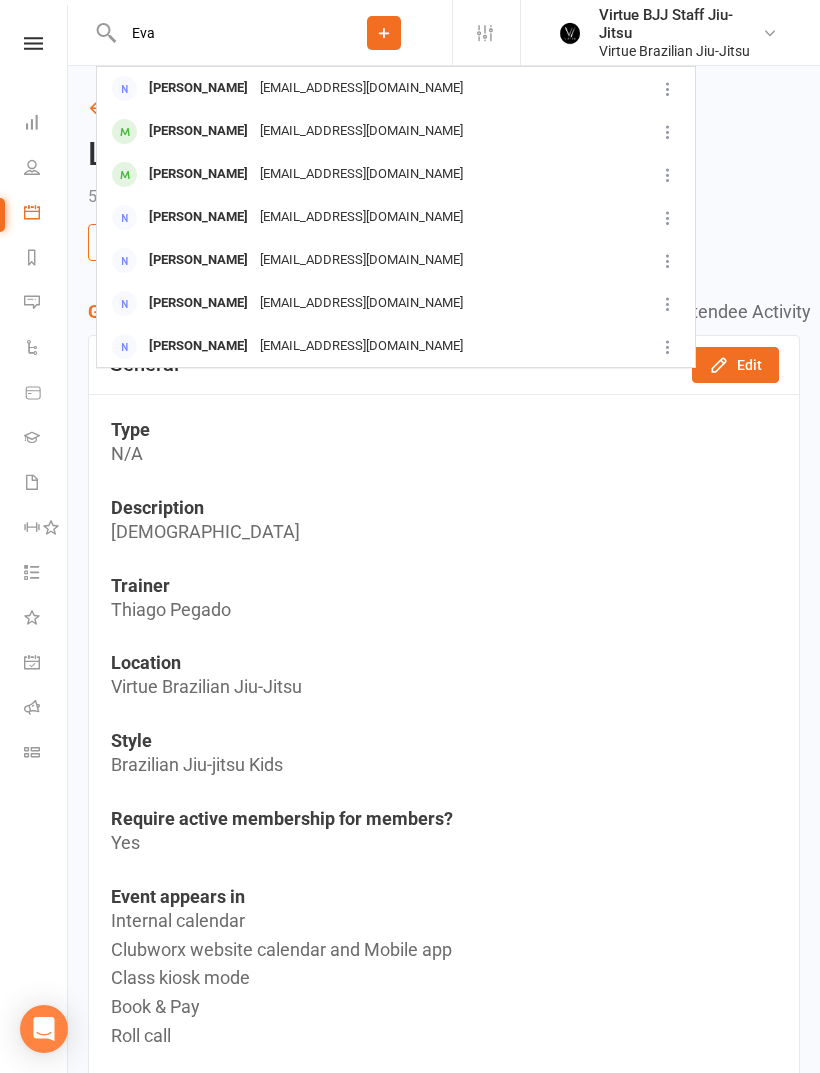 type on "Eva" 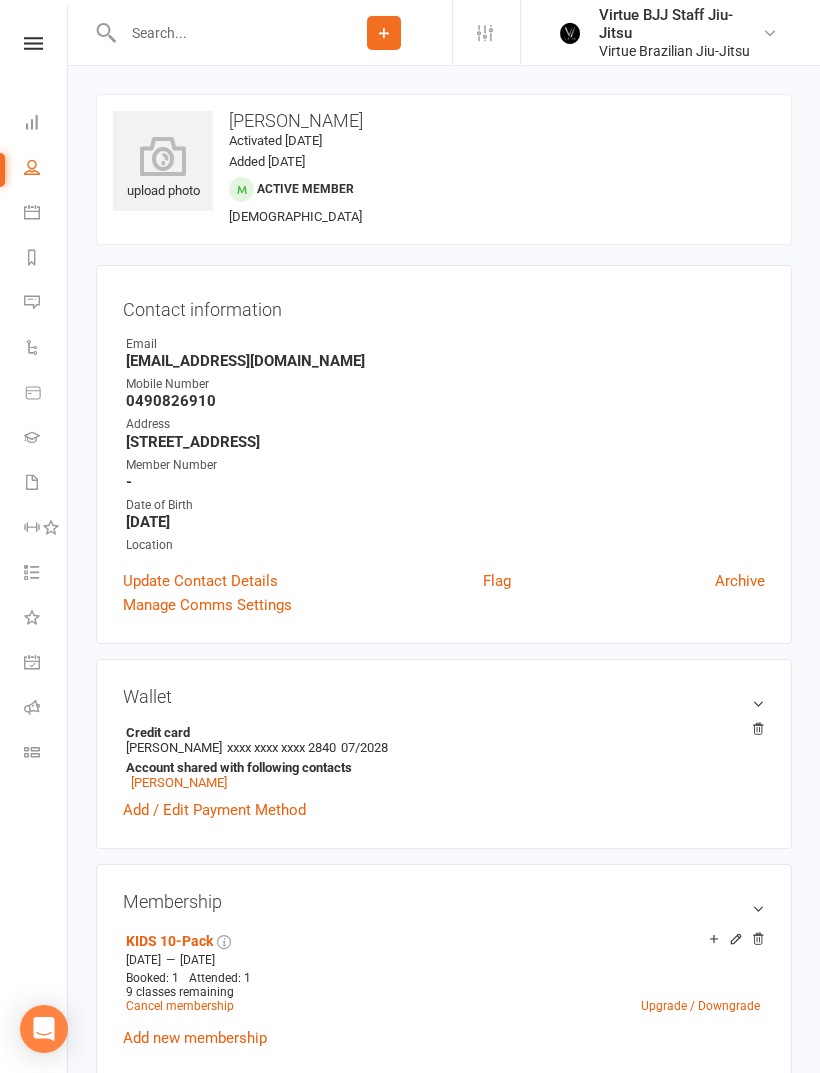 click at bounding box center (163, 156) 